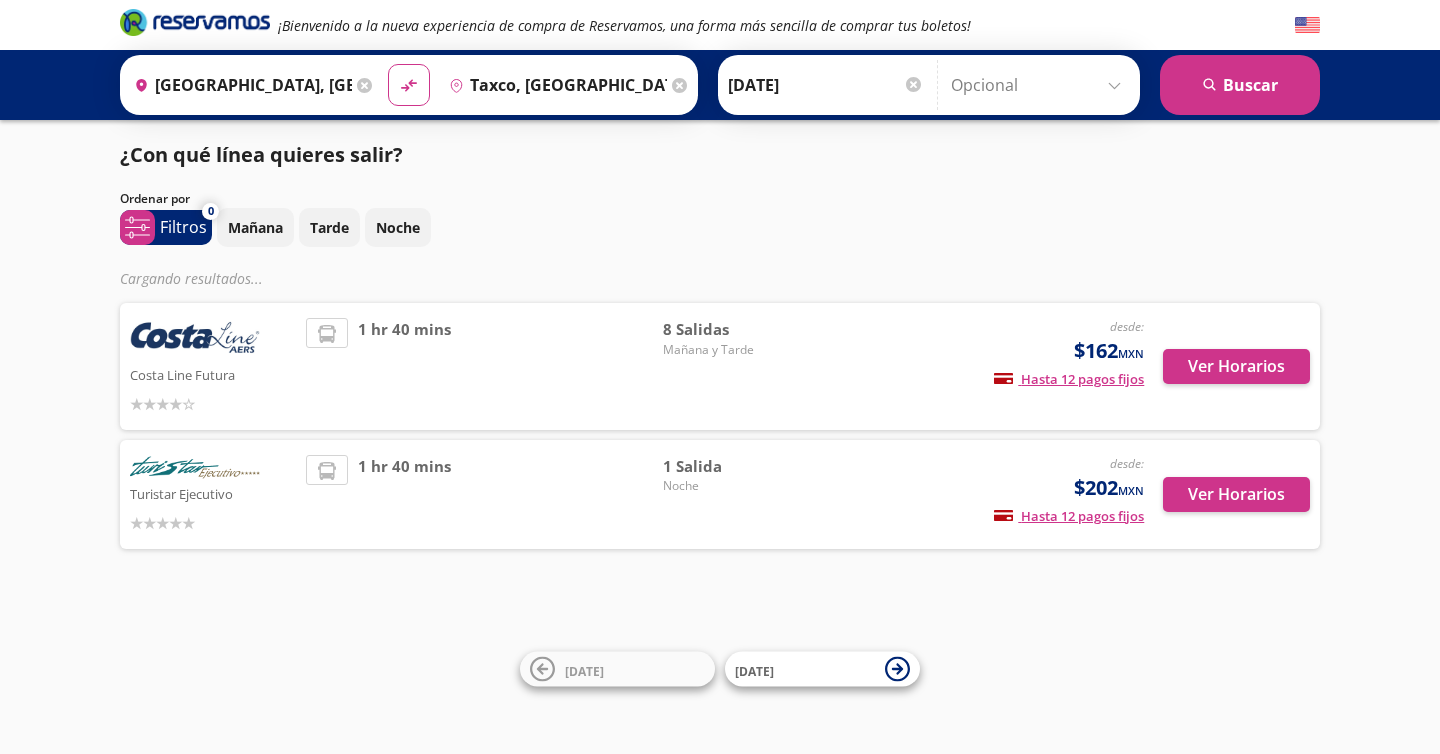 scroll, scrollTop: 0, scrollLeft: 0, axis: both 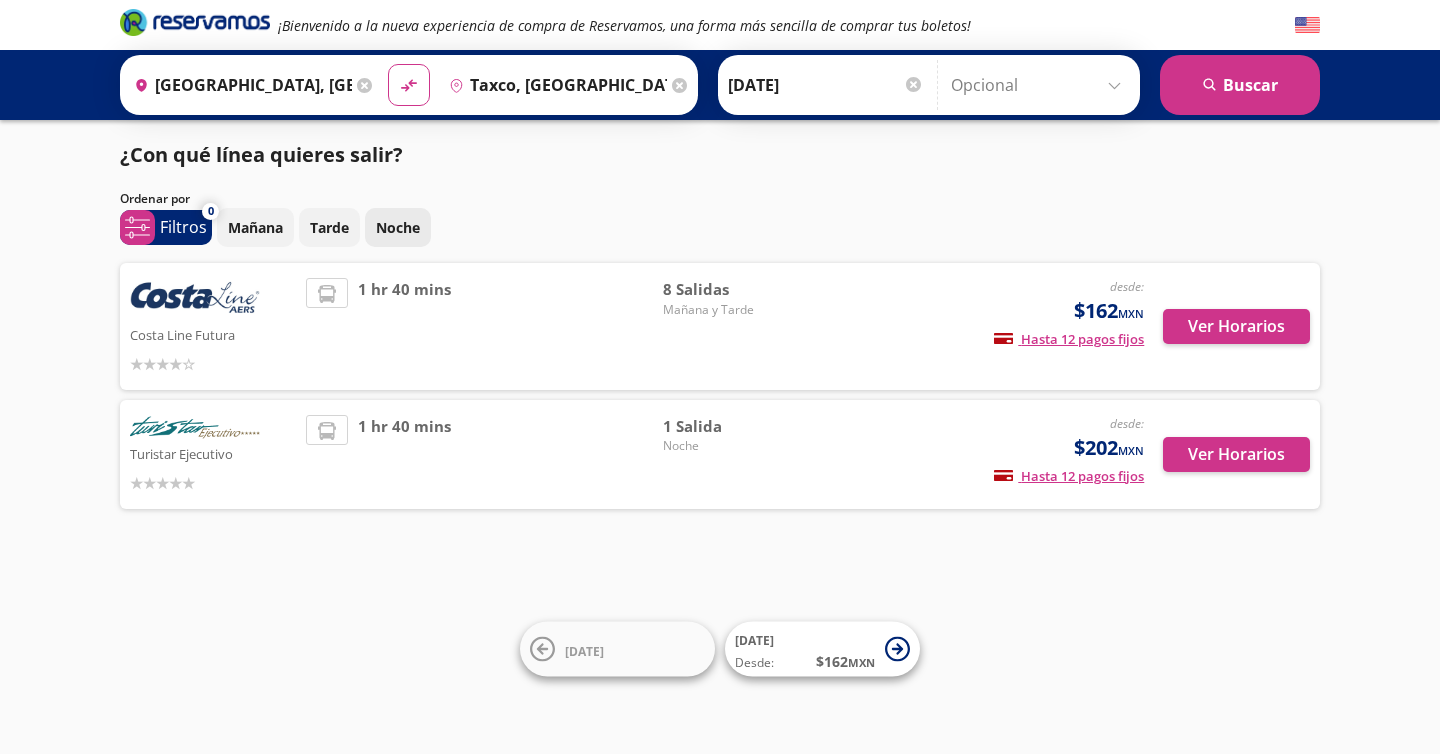 click on "Noche" at bounding box center [398, 227] 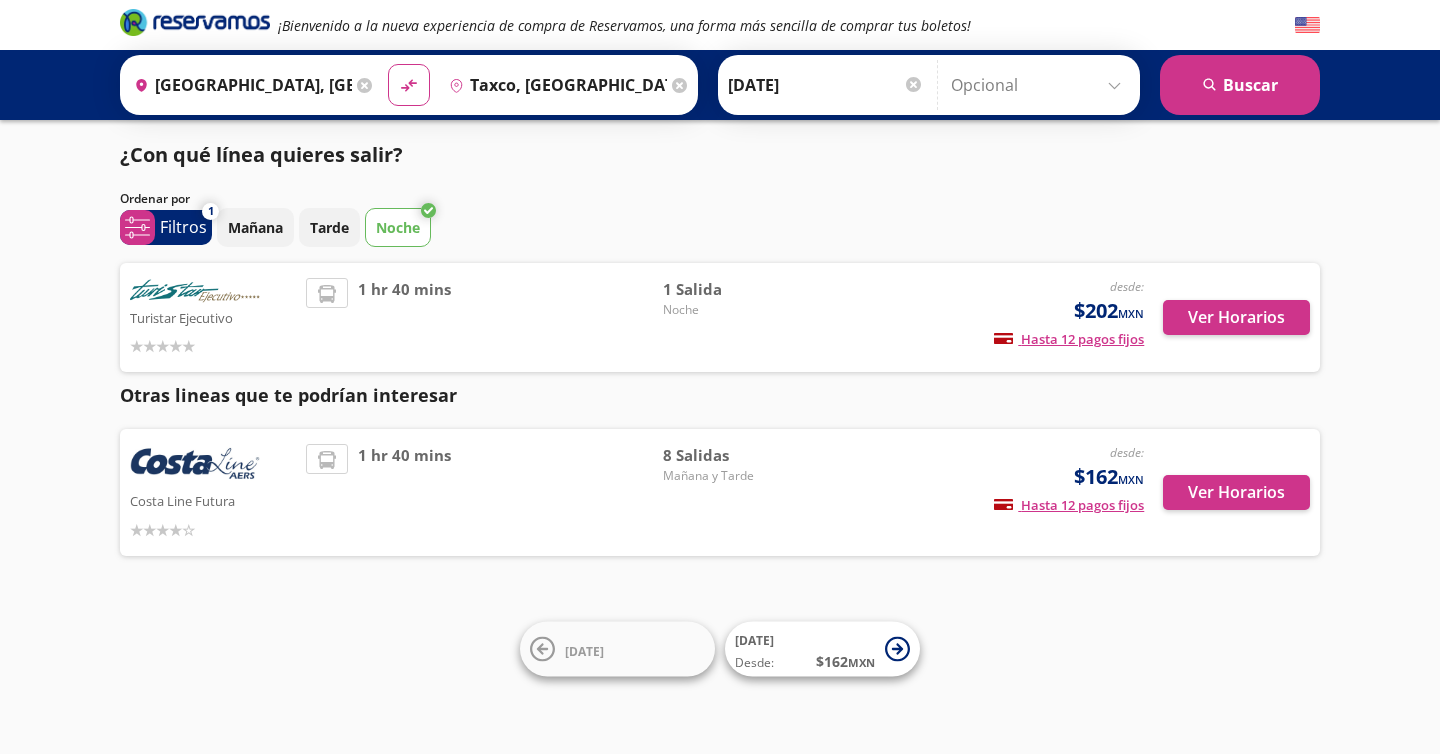 scroll, scrollTop: 1, scrollLeft: 0, axis: vertical 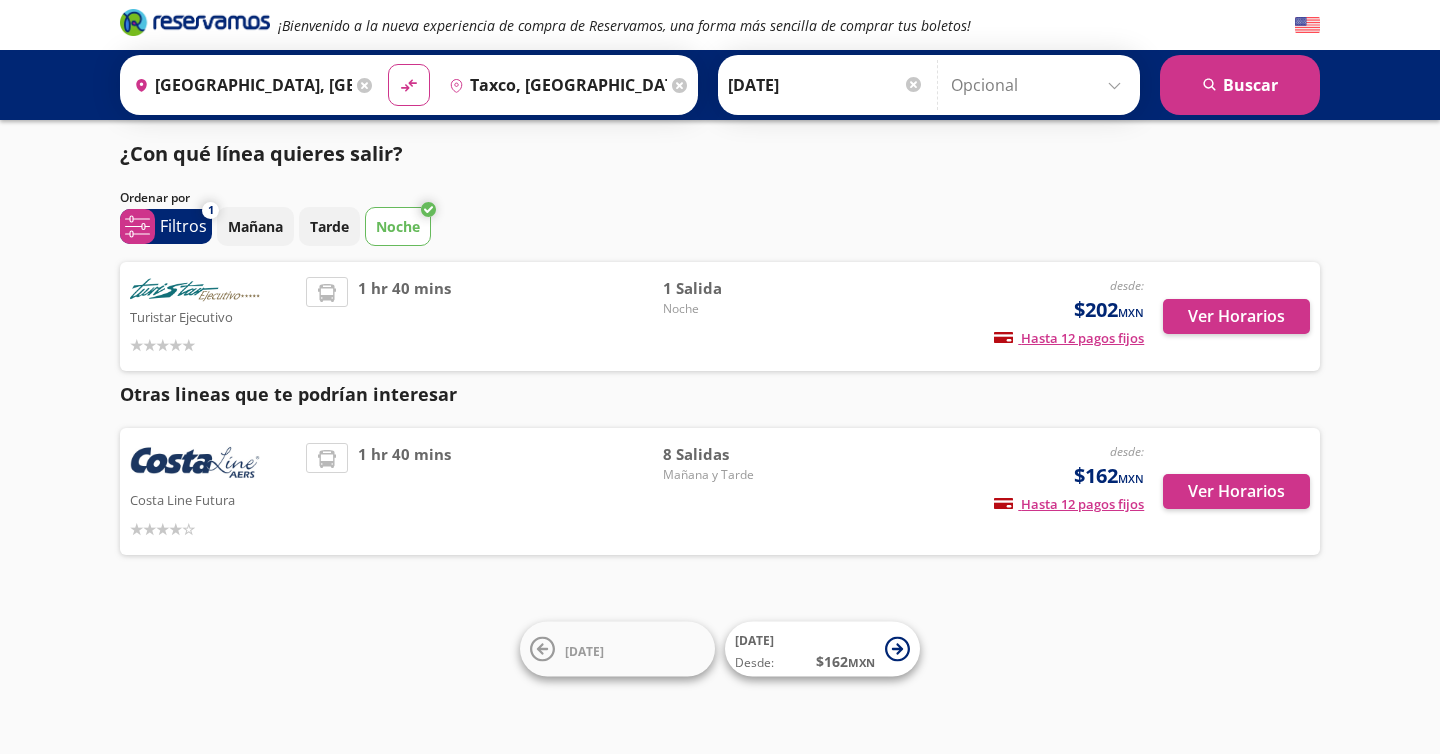click on "1 hr 40 mins" at bounding box center (484, 491) 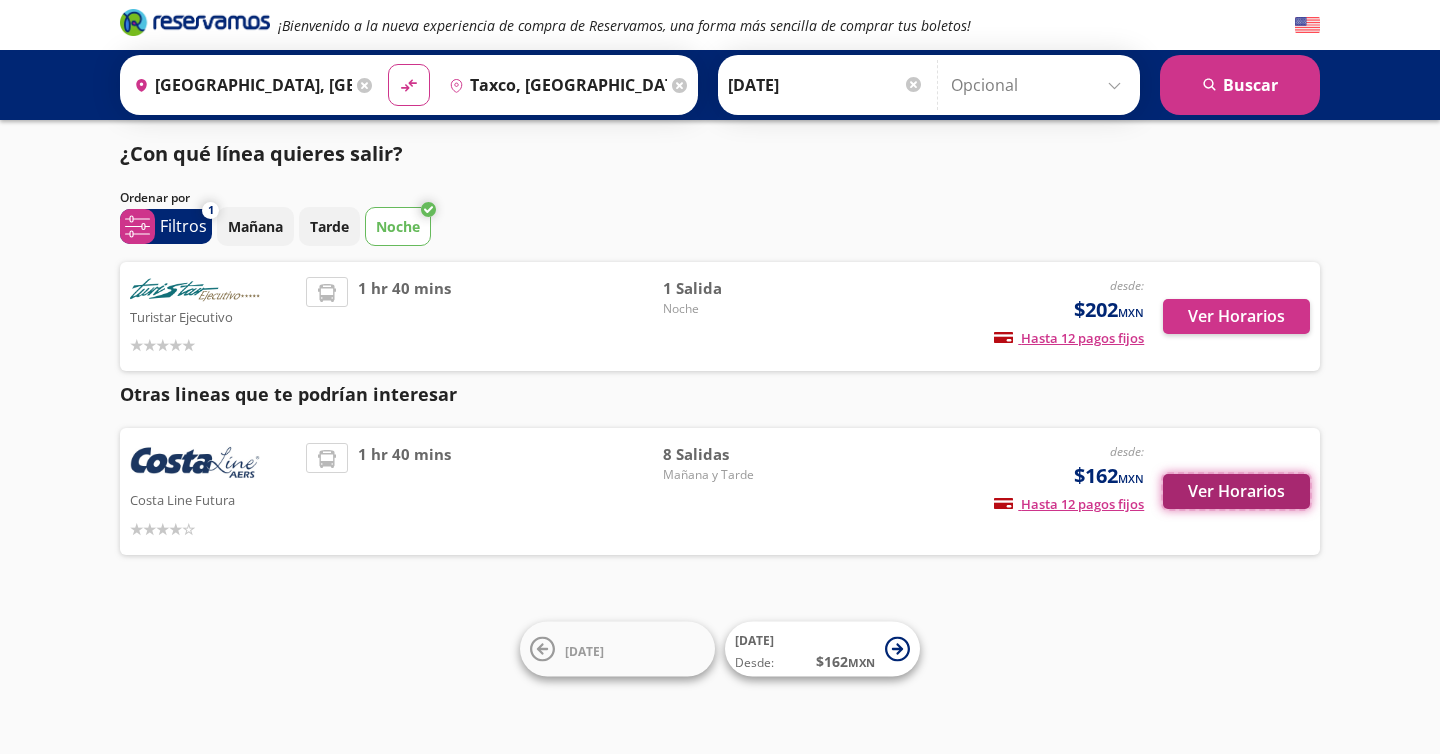 click on "Ver Horarios" at bounding box center (1236, 491) 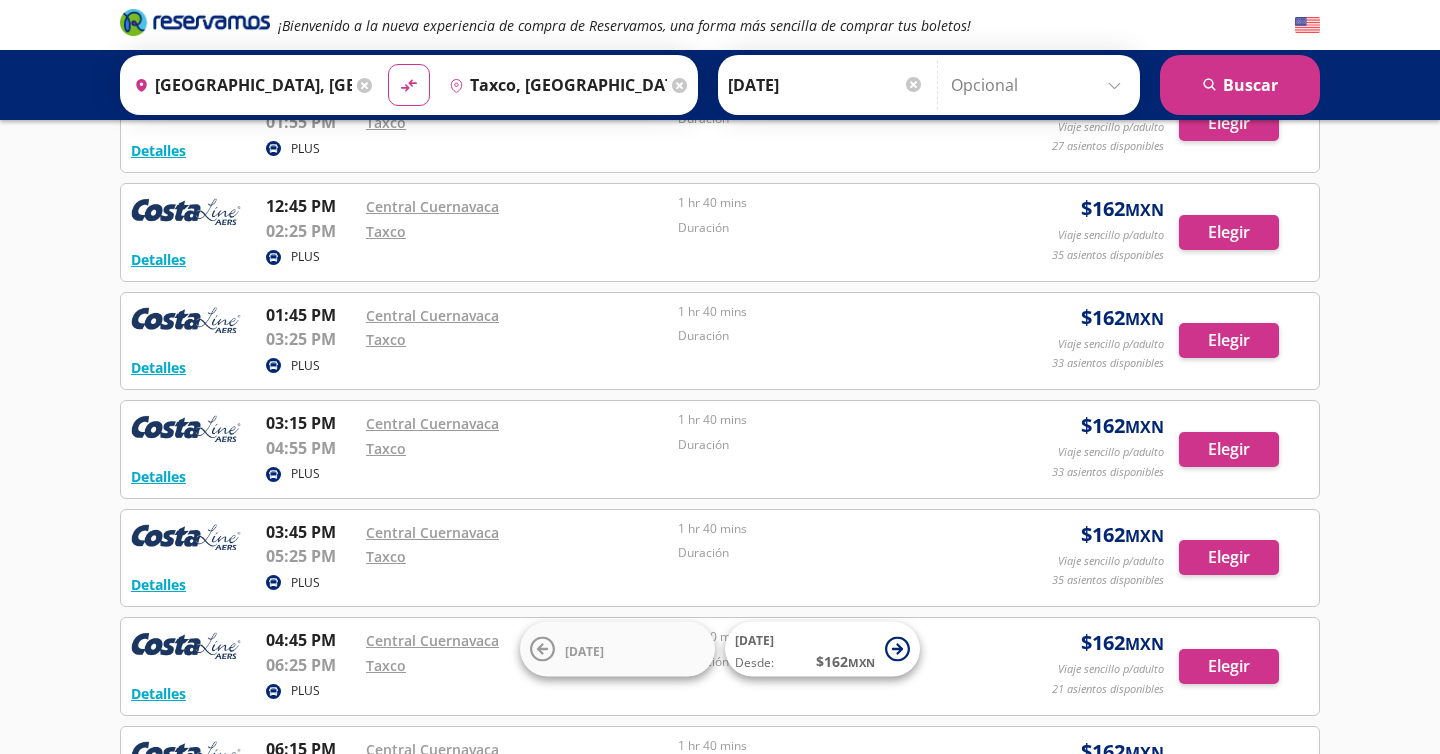scroll, scrollTop: 522, scrollLeft: 0, axis: vertical 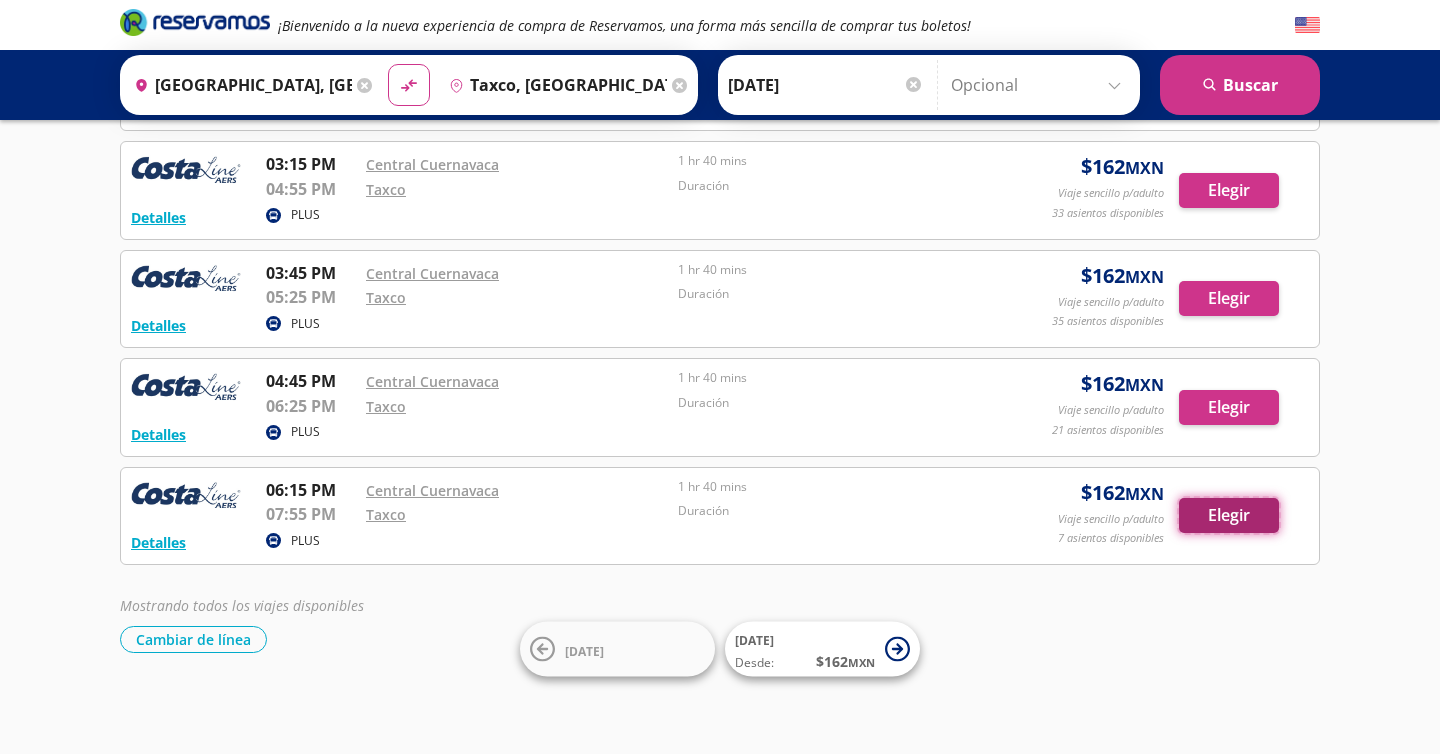 click on "Elegir" at bounding box center (1229, 515) 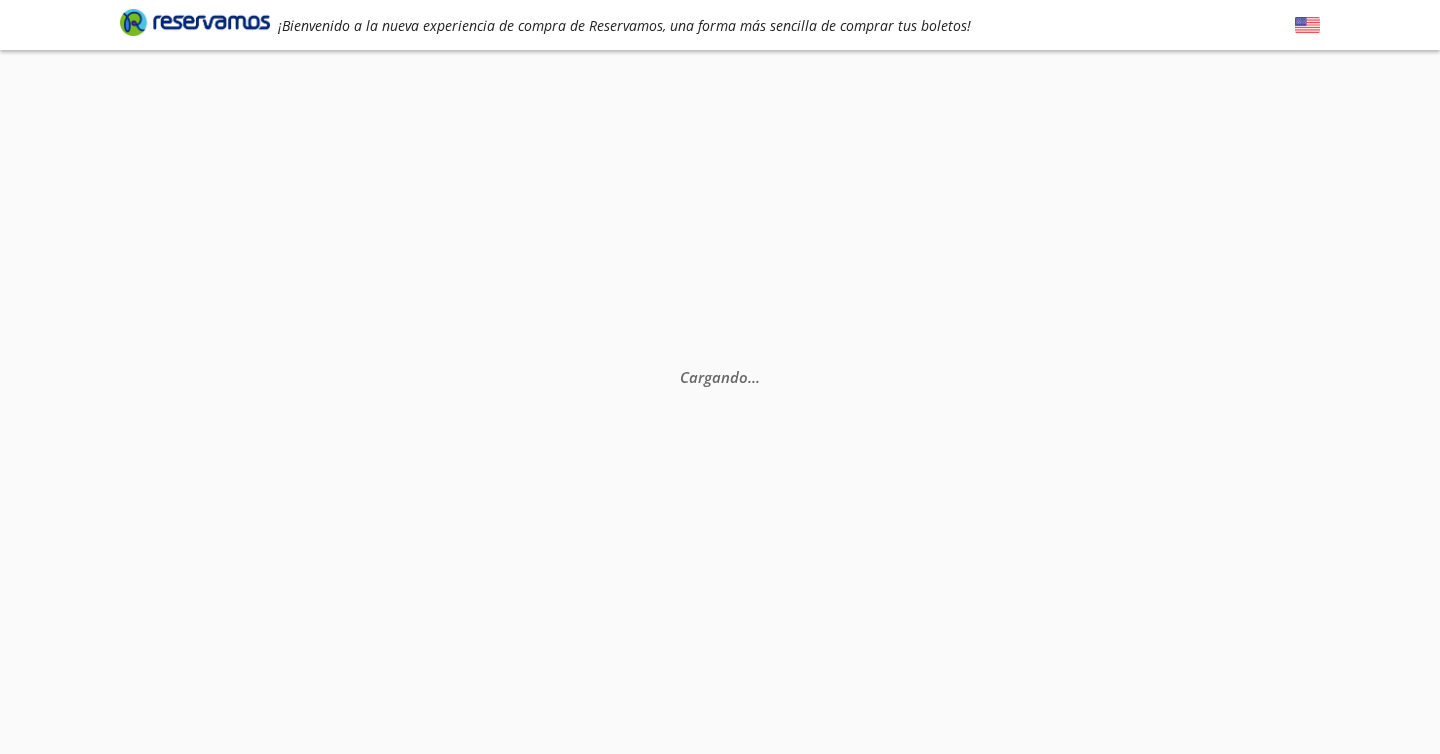 scroll, scrollTop: 0, scrollLeft: 0, axis: both 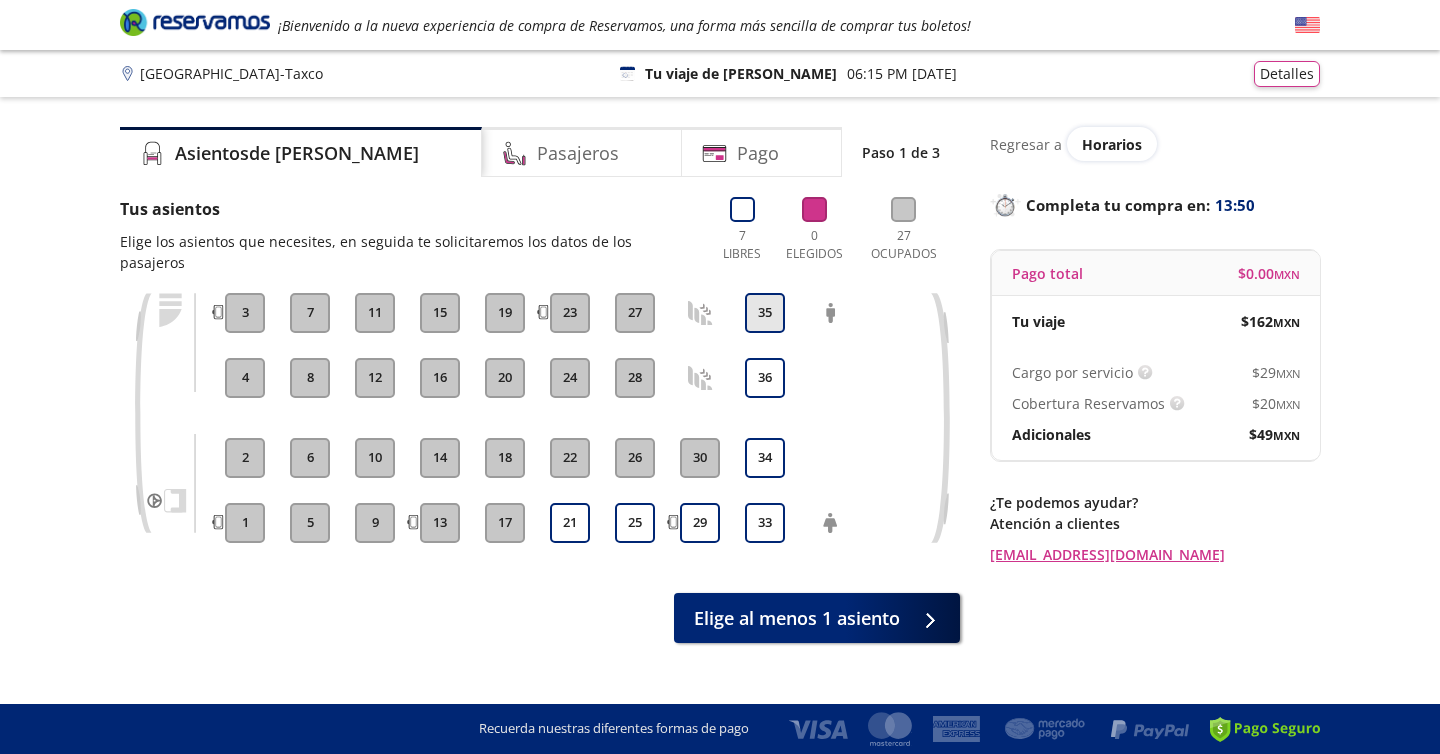click on "35" at bounding box center (765, 313) 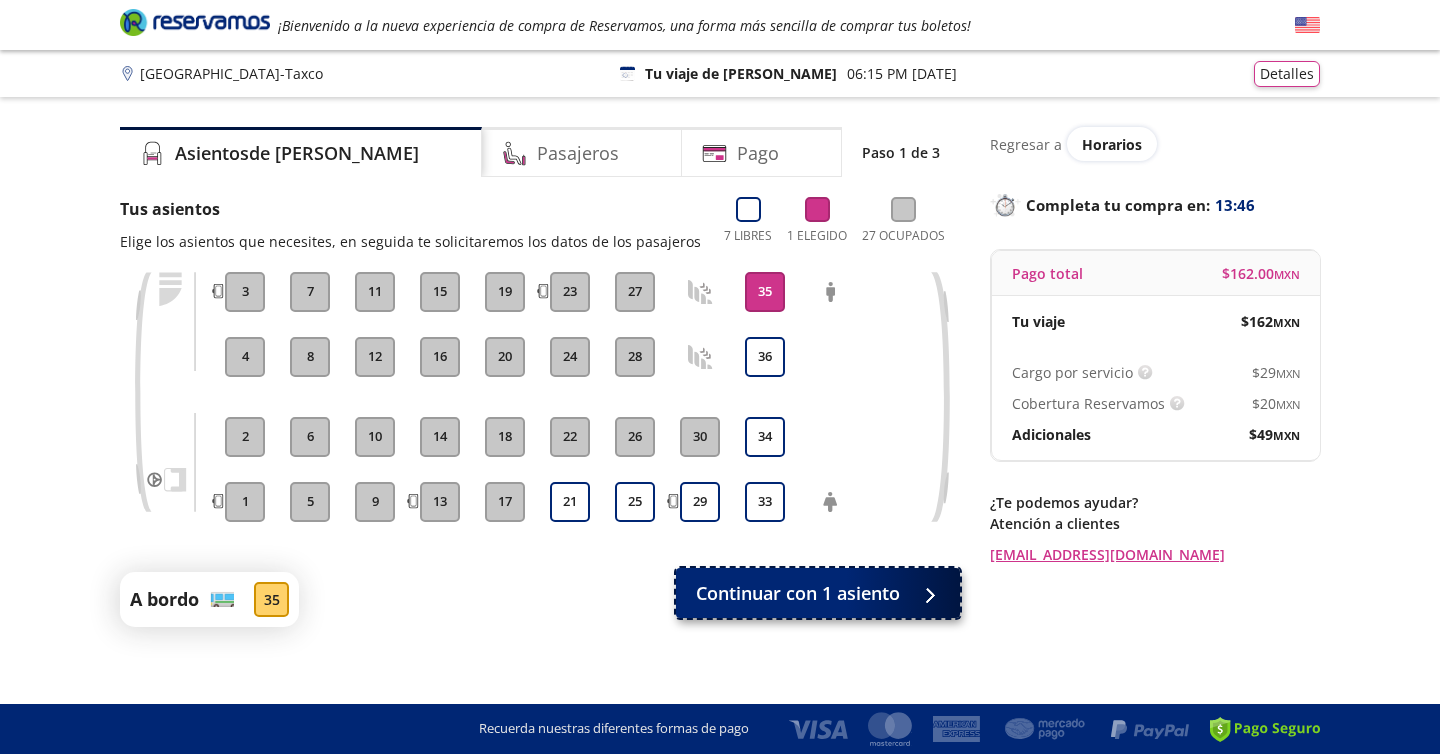 click on "Continuar con 1 asiento" at bounding box center (798, 593) 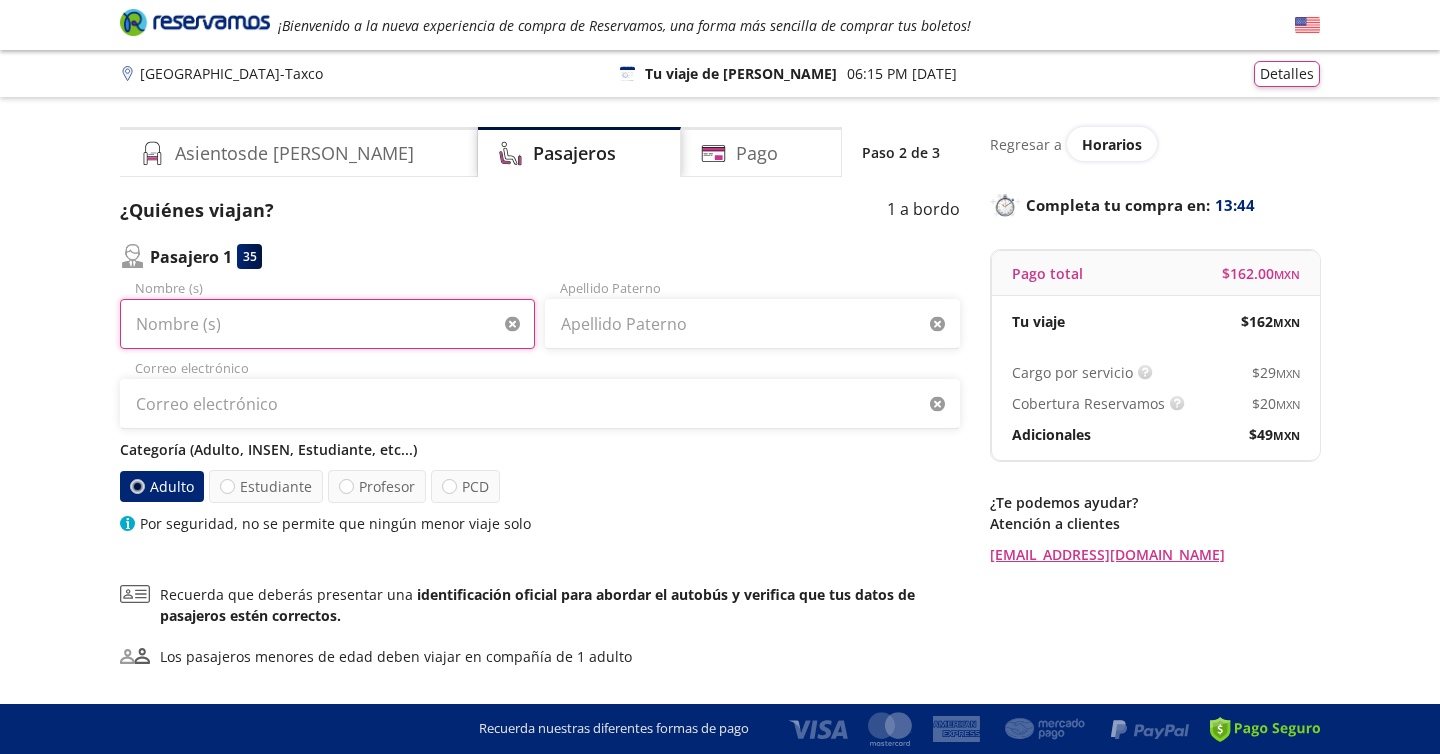 click on "Nombre (s)" at bounding box center (327, 324) 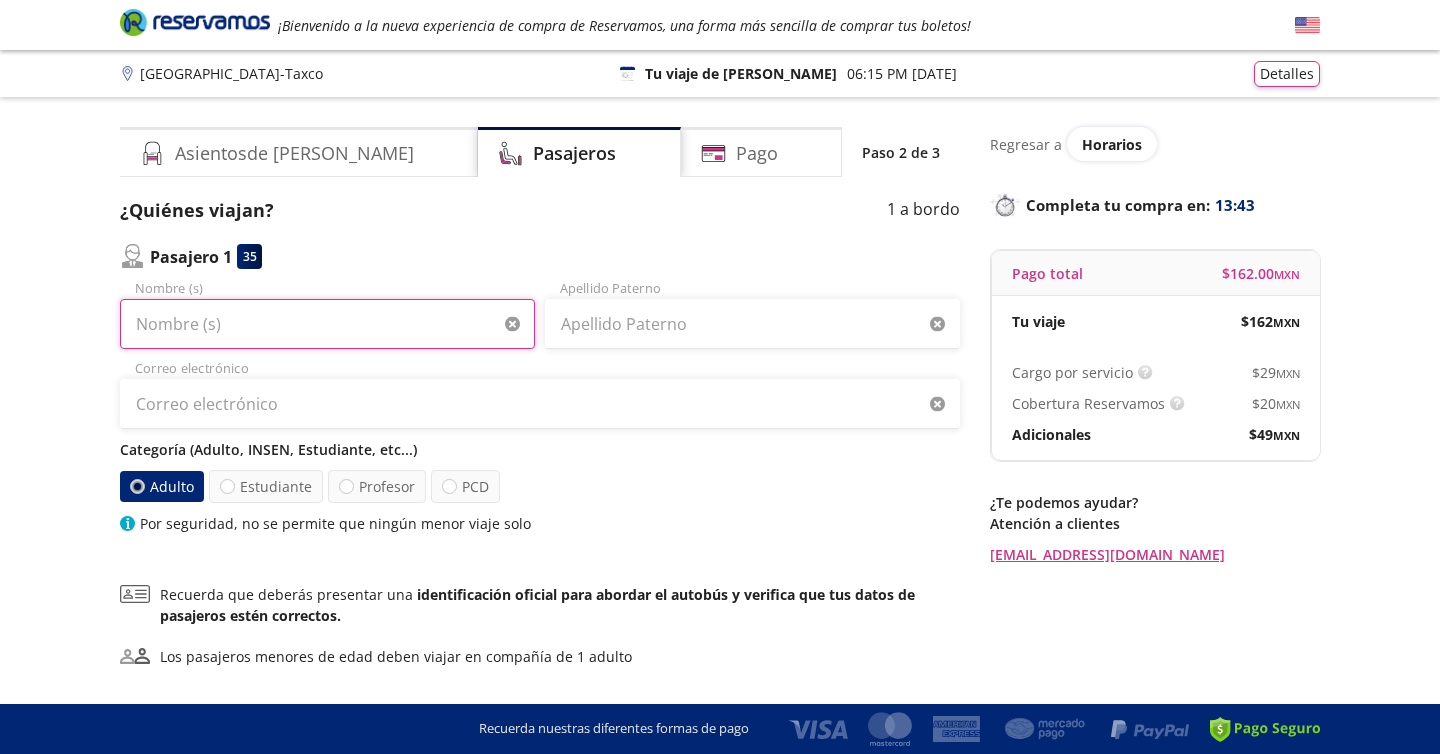 type on "[PERSON_NAME]" 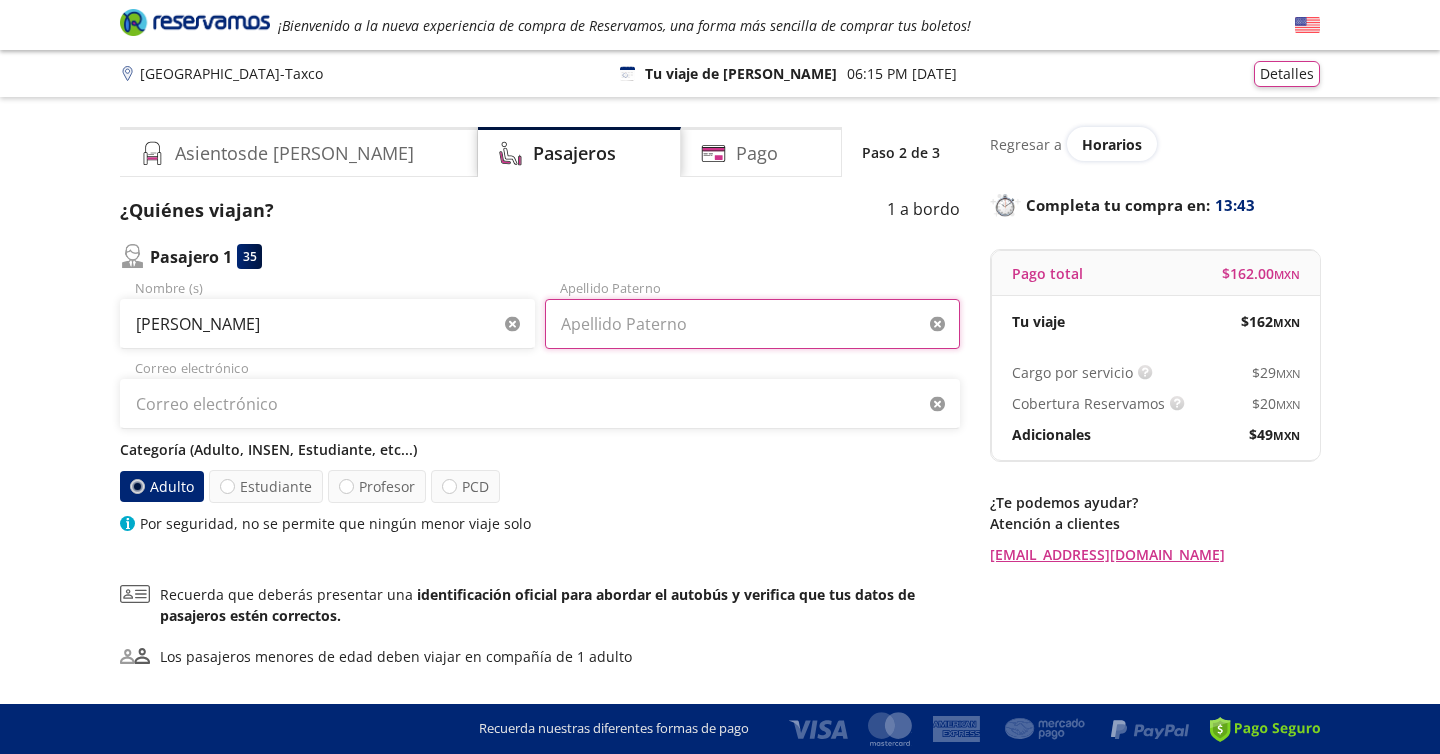 type on "[PERSON_NAME]" 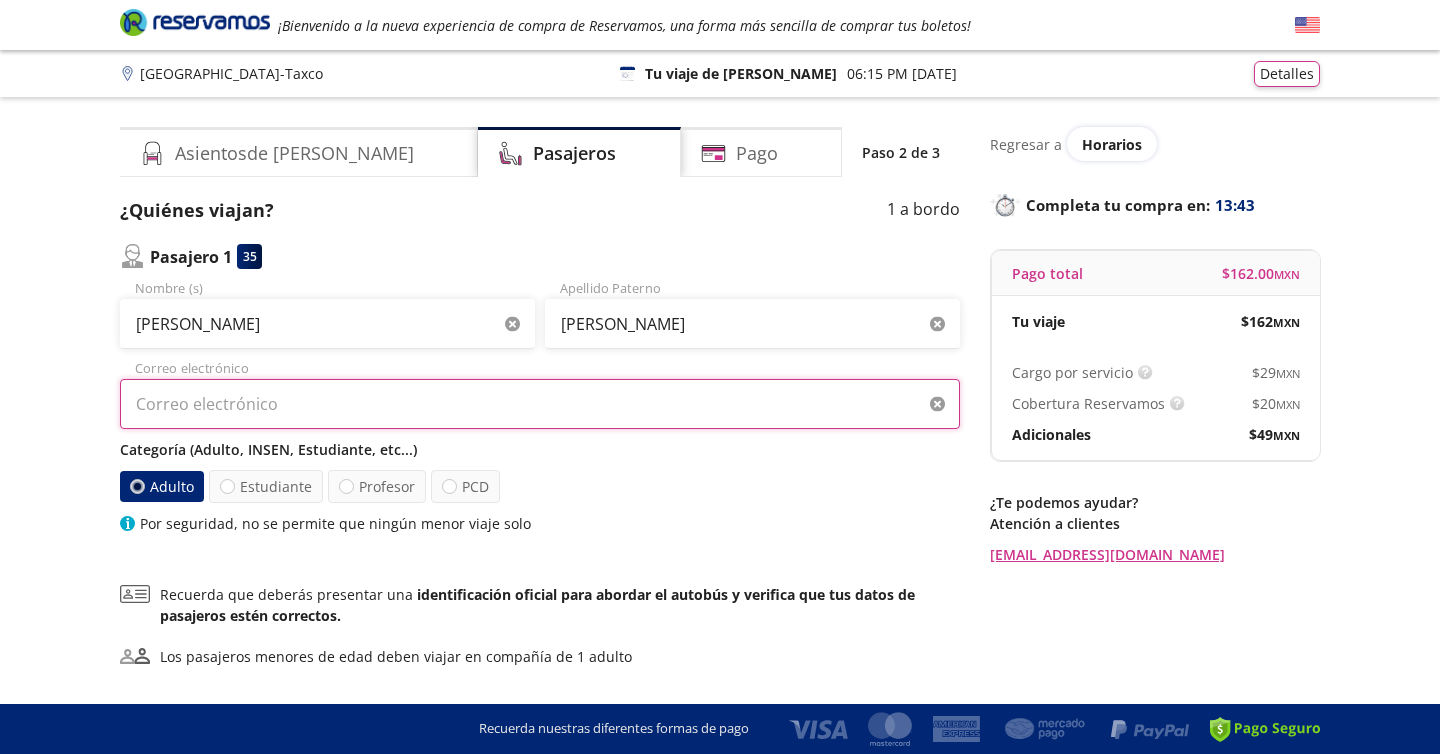 type on "[PERSON_NAME][EMAIL_ADDRESS][PERSON_NAME][PERSON_NAME][DOMAIN_NAME]" 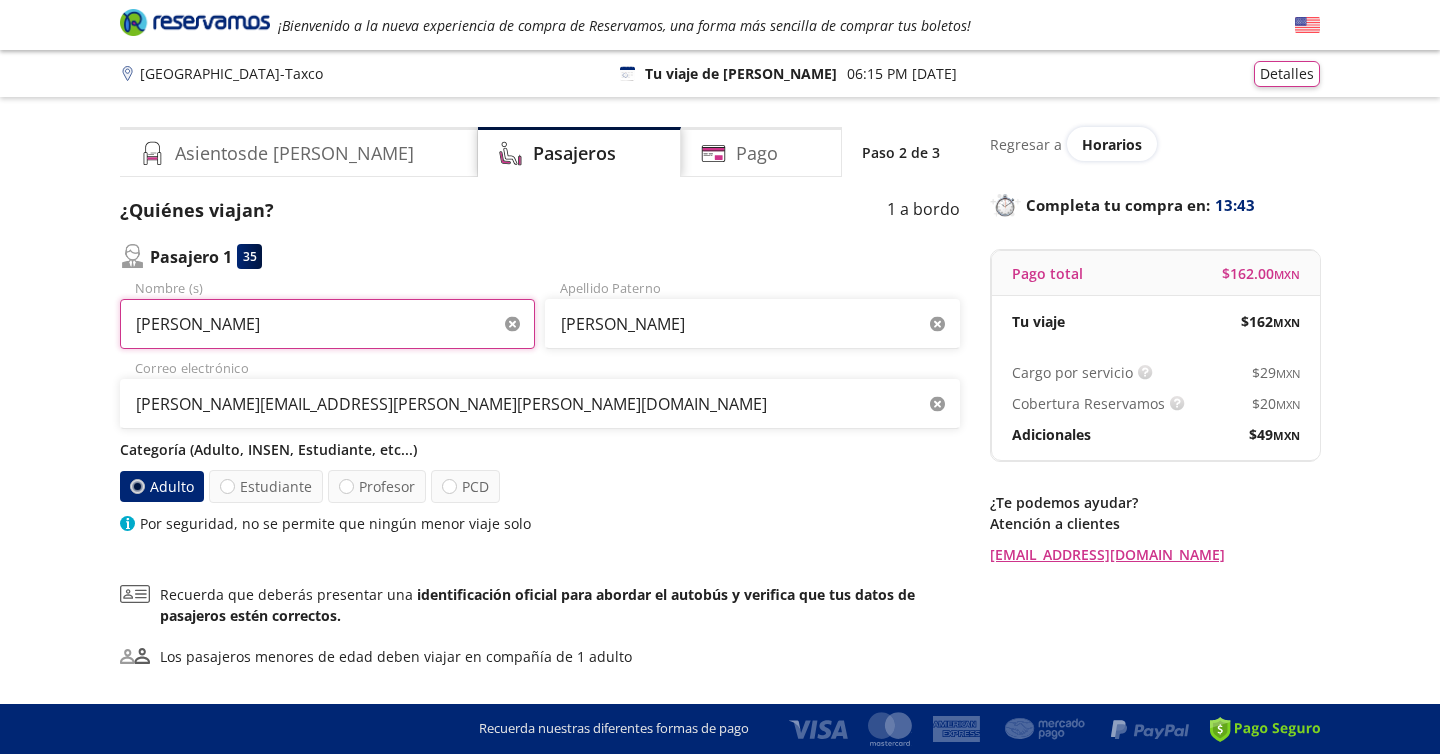 scroll, scrollTop: 154, scrollLeft: 0, axis: vertical 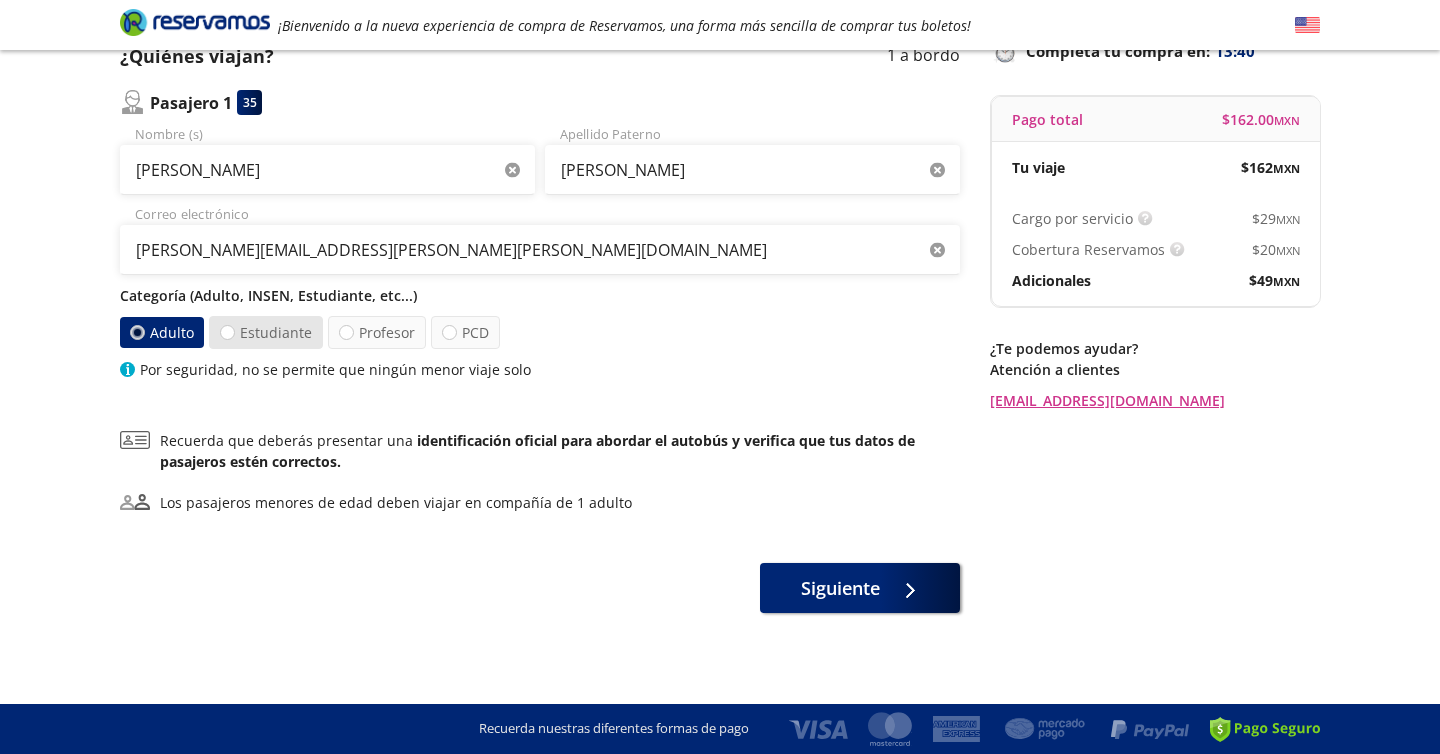 click on "Categoría (Adulto, INSEN, Estudiante, etc...) Adulto Estudiante Profesor PCD Por seguridad, no se permite que ningún menor viaje solo" at bounding box center [540, 332] 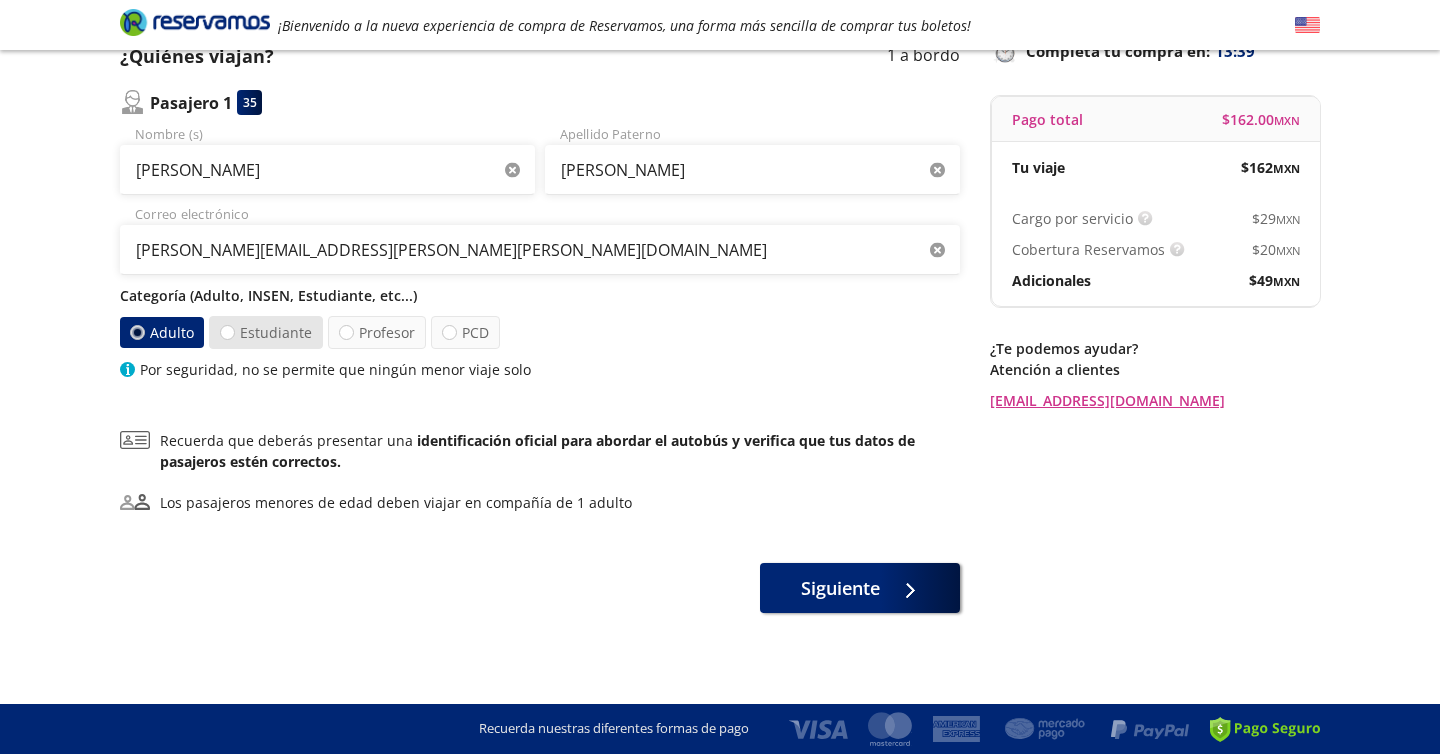 click on "Estudiante" at bounding box center (266, 332) 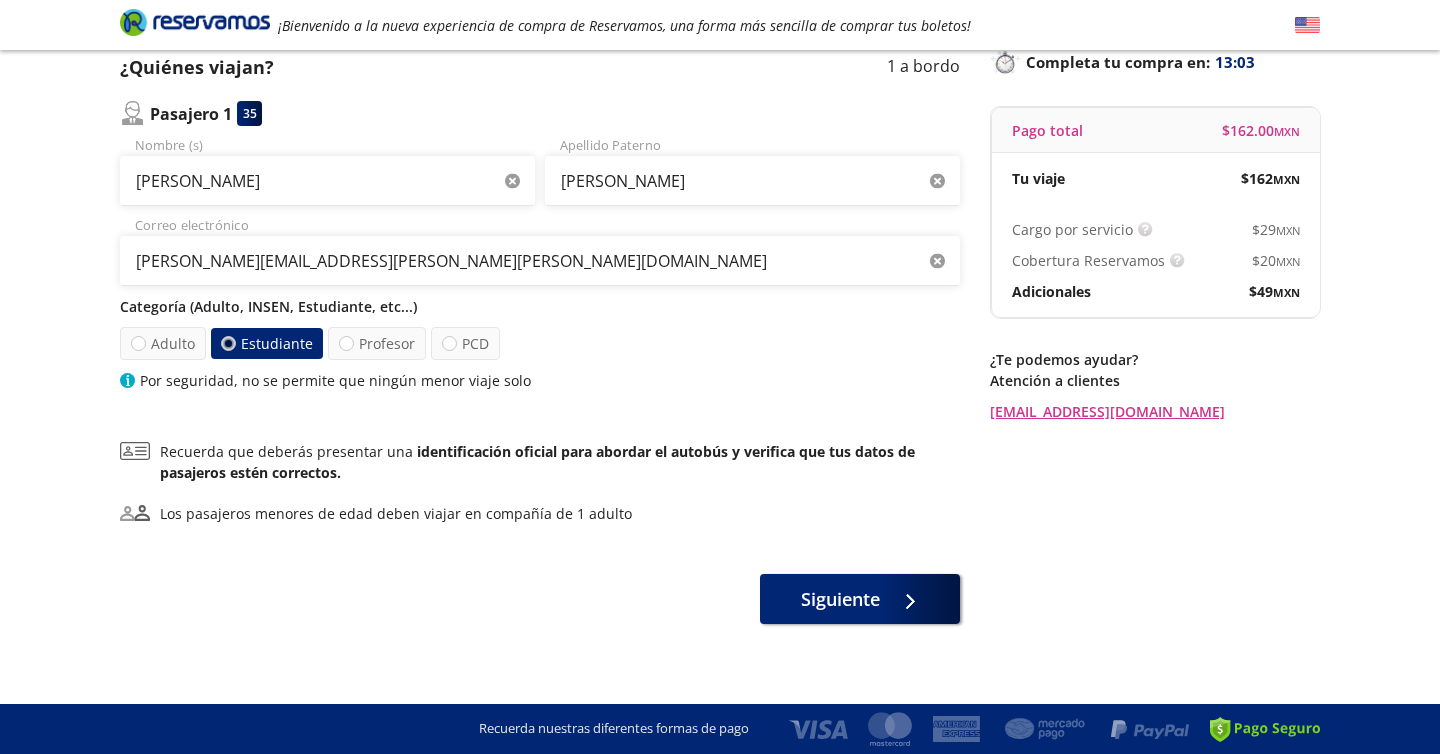 scroll, scrollTop: 148, scrollLeft: 0, axis: vertical 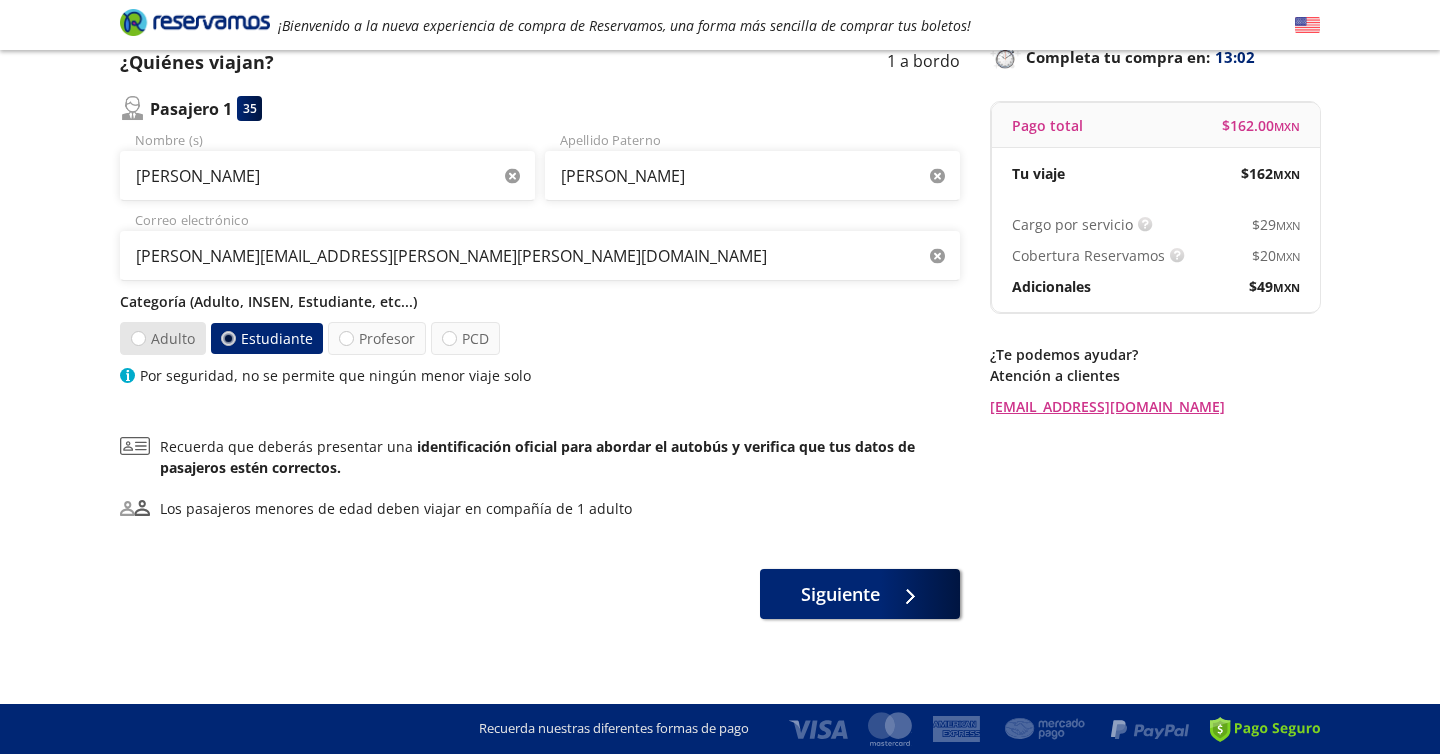click on "Adulto" at bounding box center (163, 338) 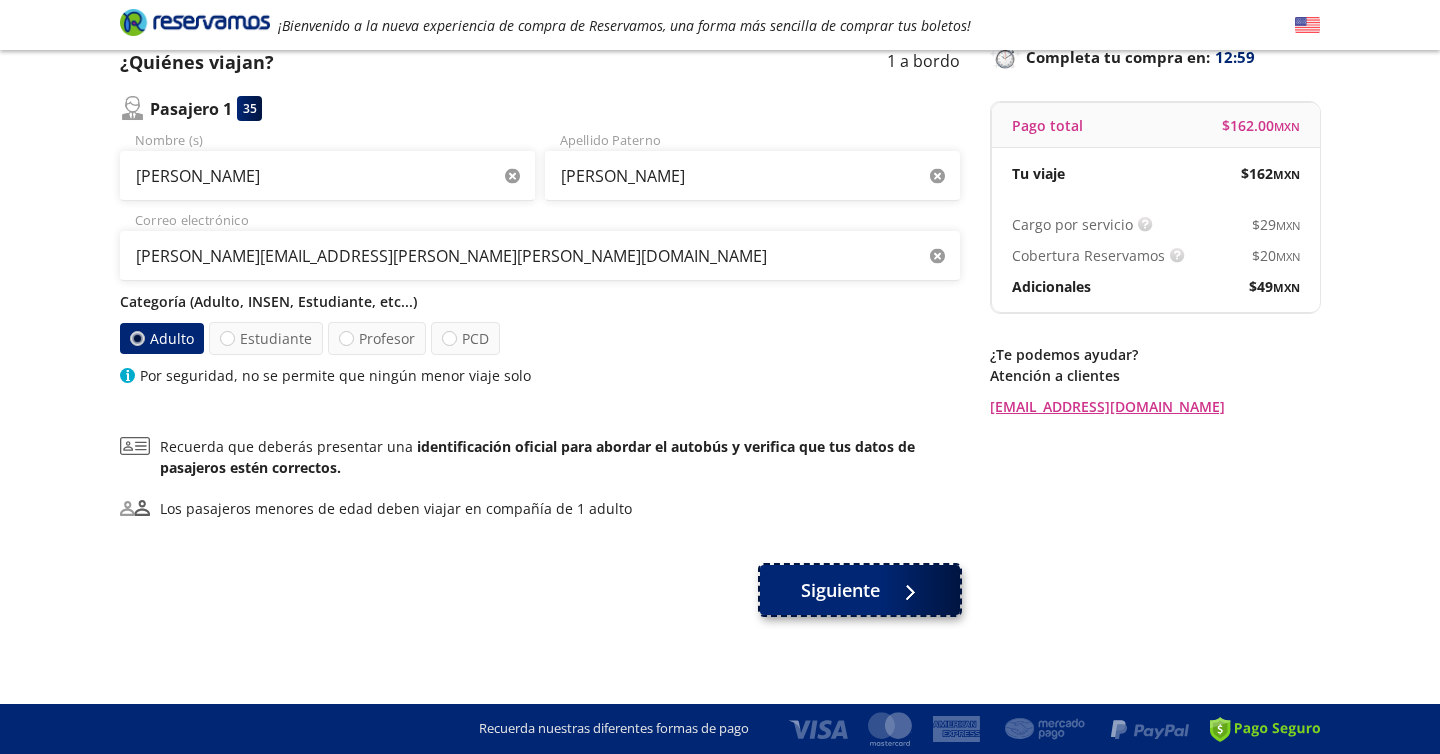 click on "Siguiente" at bounding box center (840, 590) 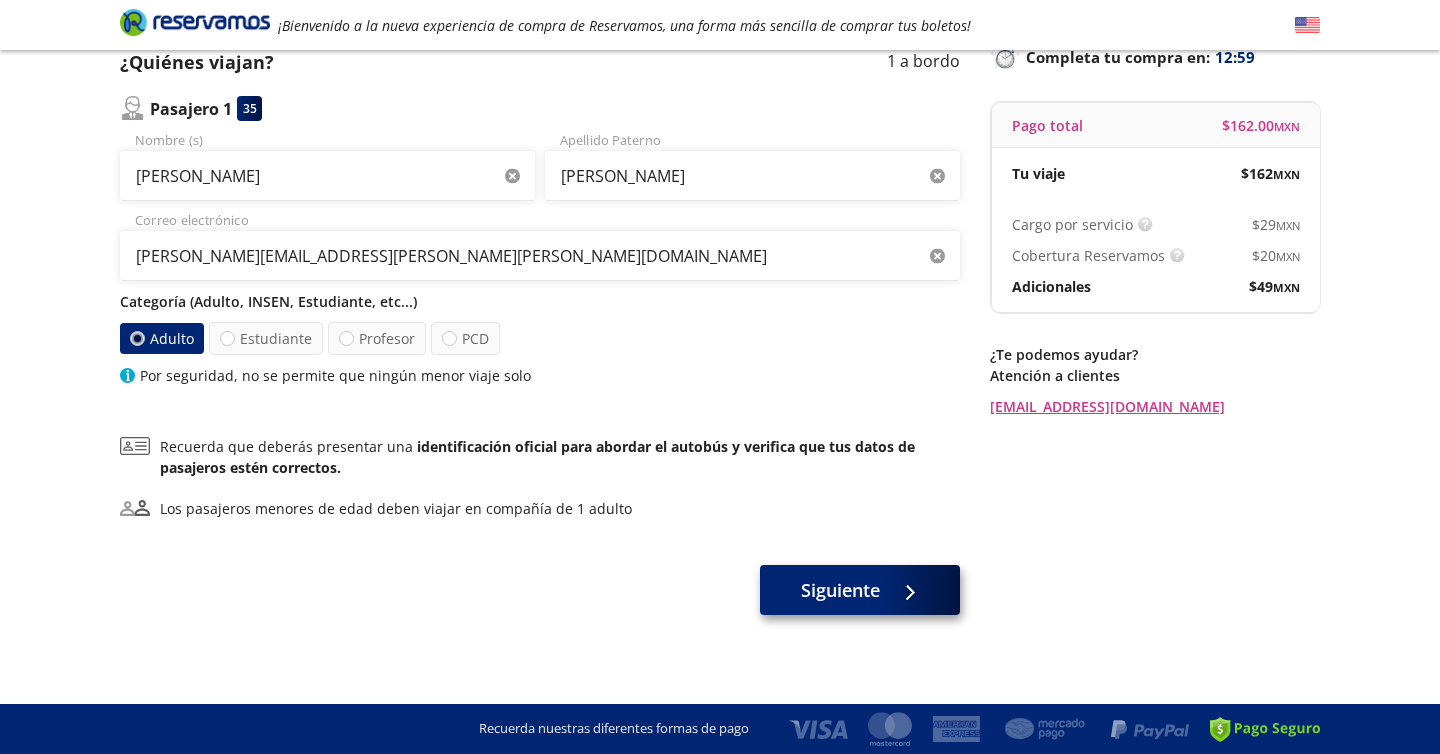 scroll, scrollTop: 0, scrollLeft: 0, axis: both 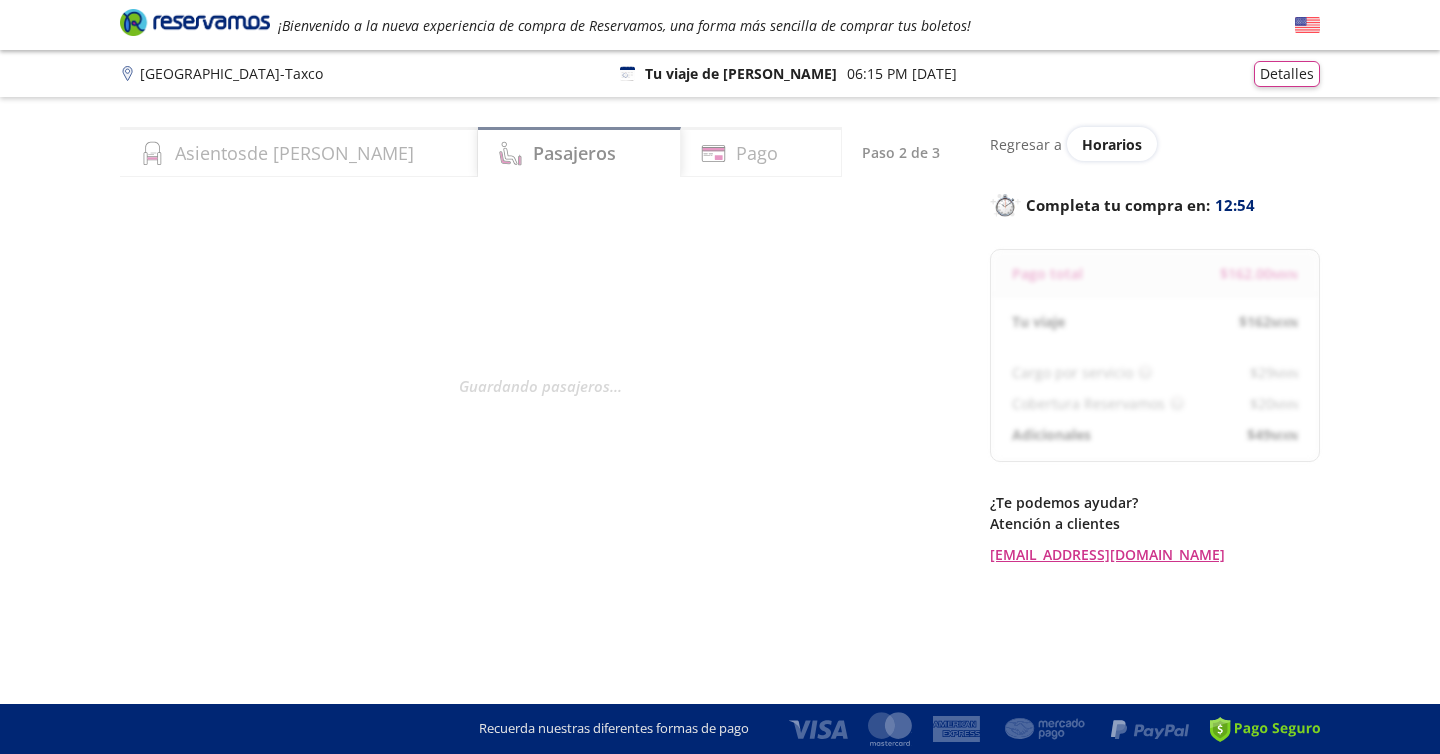 select on "MX" 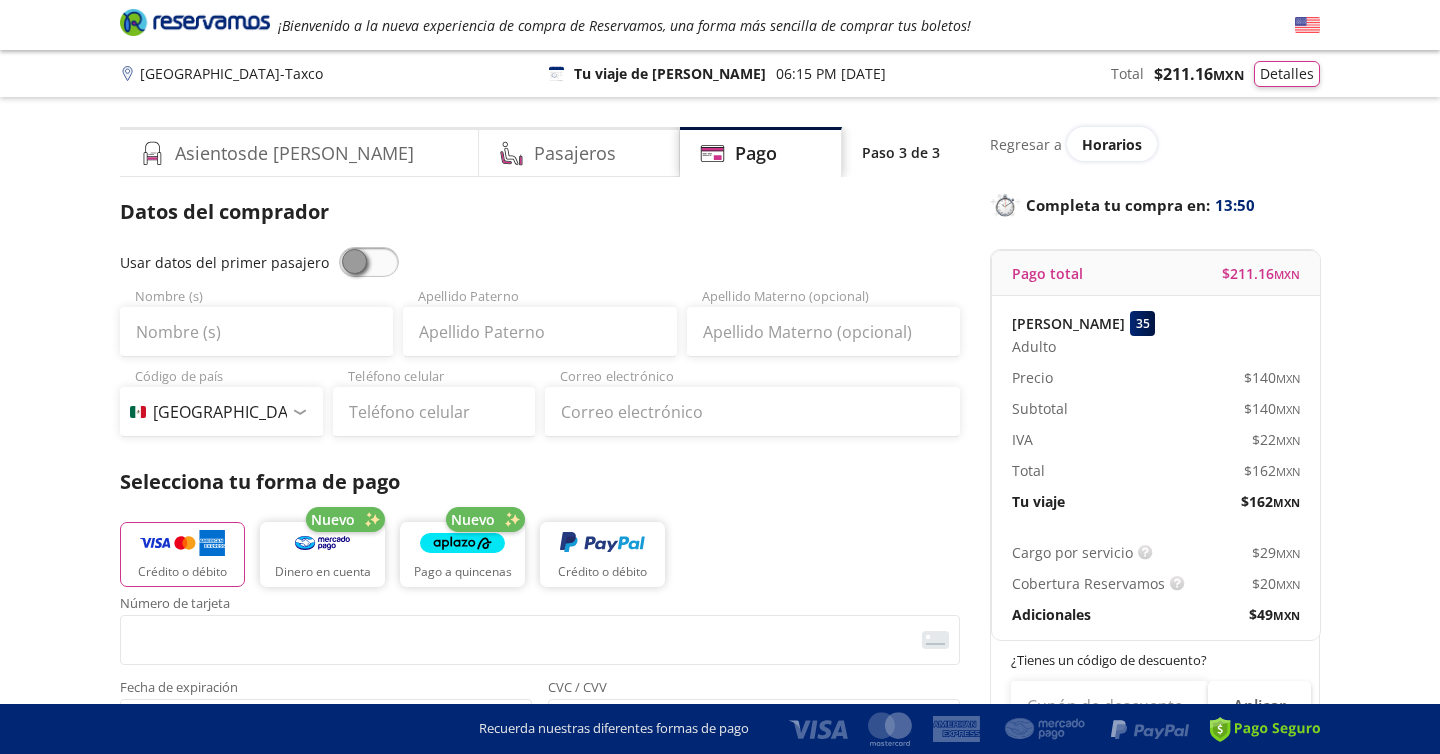 click on "Código de país [GEOGRAPHIC_DATA] +1 [GEOGRAPHIC_DATA] +52 [GEOGRAPHIC_DATA] +57 [GEOGRAPHIC_DATA] +55 [GEOGRAPHIC_DATA] +93 [GEOGRAPHIC_DATA] +355 [GEOGRAPHIC_DATA] +49 [GEOGRAPHIC_DATA] +376 [GEOGRAPHIC_DATA] +244 [GEOGRAPHIC_DATA] +1 [GEOGRAPHIC_DATA] +1 [GEOGRAPHIC_DATA] +966 [GEOGRAPHIC_DATA] +213 [GEOGRAPHIC_DATA] +54 [GEOGRAPHIC_DATA] +374 [GEOGRAPHIC_DATA] +297 [GEOGRAPHIC_DATA] +61 [GEOGRAPHIC_DATA] +43 [GEOGRAPHIC_DATA] +994 [GEOGRAPHIC_DATA] +1 [GEOGRAPHIC_DATA] +880 [GEOGRAPHIC_DATA] +1 [GEOGRAPHIC_DATA] +973 [GEOGRAPHIC_DATA] +32 [GEOGRAPHIC_DATA] +501 [GEOGRAPHIC_DATA] +229 [GEOGRAPHIC_DATA] +1 [GEOGRAPHIC_DATA] +375 [GEOGRAPHIC_DATA] +95 [GEOGRAPHIC_DATA] +591 [GEOGRAPHIC_DATA] +387 Botsuana +267 [GEOGRAPHIC_DATA] +673 [GEOGRAPHIC_DATA] +359 [GEOGRAPHIC_DATA] +226 [GEOGRAPHIC_DATA] +257 [GEOGRAPHIC_DATA] +975 [GEOGRAPHIC_DATA] +238 [GEOGRAPHIC_DATA] +855 [GEOGRAPHIC_DATA] +237 [GEOGRAPHIC_DATA] +1 [GEOGRAPHIC_DATA] [GEOGRAPHIC_DATA] +599 [GEOGRAPHIC_DATA] +235 [GEOGRAPHIC_DATA] +56 [GEOGRAPHIC_DATA] +86 [GEOGRAPHIC_DATA] +357 [GEOGRAPHIC_DATA] +269 [GEOGRAPHIC_DATA] +243 [GEOGRAPHIC_DATA] +242 [PERSON_NAME][GEOGRAPHIC_DATA] +850 [PERSON_NAME][GEOGRAPHIC_DATA] +82 [GEOGRAPHIC_DATA] +225 [GEOGRAPHIC_DATA] +506 [GEOGRAPHIC_DATA] +385 [GEOGRAPHIC_DATA] +53 [GEOGRAPHIC_DATA] +599 [GEOGRAPHIC_DATA] +45 [GEOGRAPHIC_DATA] +1 [GEOGRAPHIC_DATA] +593 [GEOGRAPHIC_DATA] +20 [GEOGRAPHIC_DATA] +[GEOGRAPHIC_DATA] +971 [GEOGRAPHIC_DATA] +291 [GEOGRAPHIC_DATA] +421 [GEOGRAPHIC_DATA] +386 [GEOGRAPHIC_DATA] +34 [GEOGRAPHIC_DATA] +372 [GEOGRAPHIC_DATA] +251 [GEOGRAPHIC_DATA] +7 [GEOGRAPHIC_DATA] +679 [GEOGRAPHIC_DATA] +233" at bounding box center [221, 402] 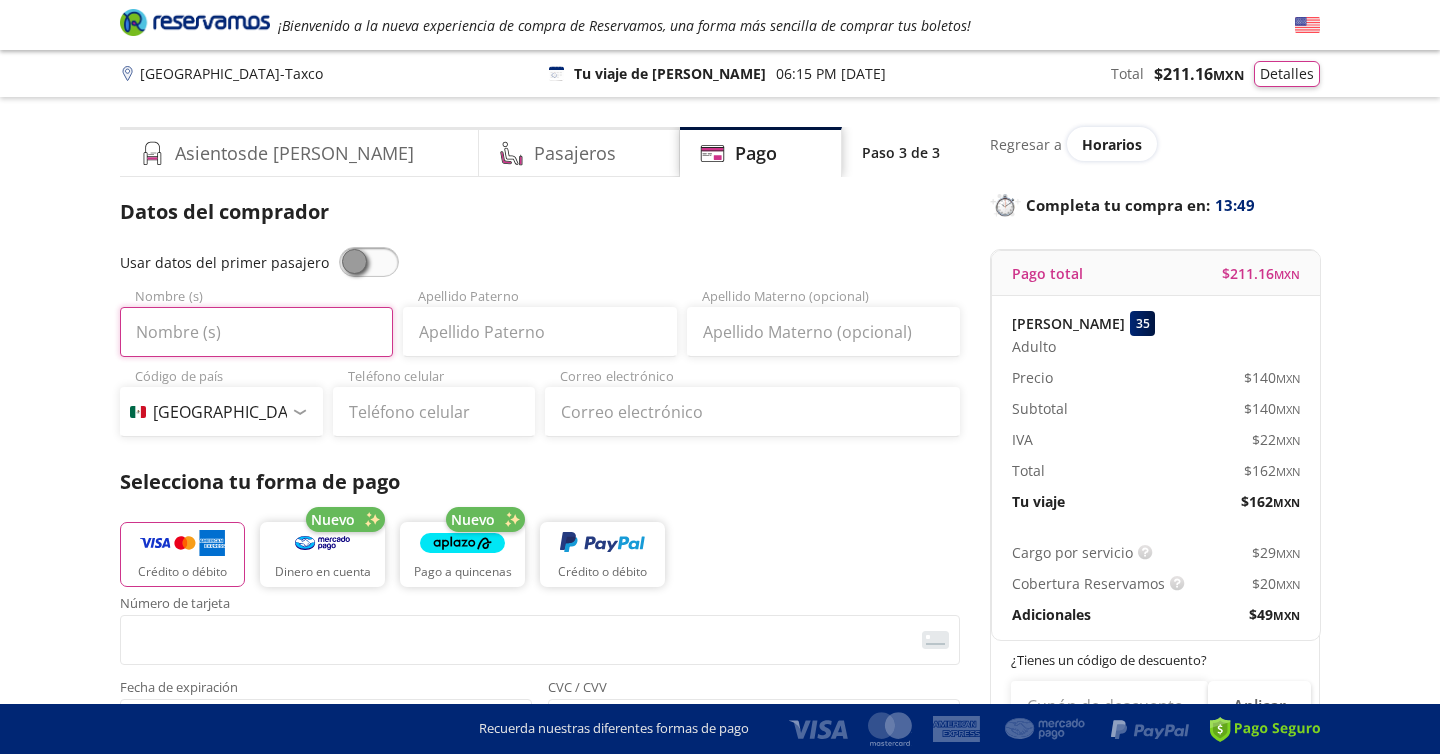 click on "Nombre (s)" at bounding box center (256, 332) 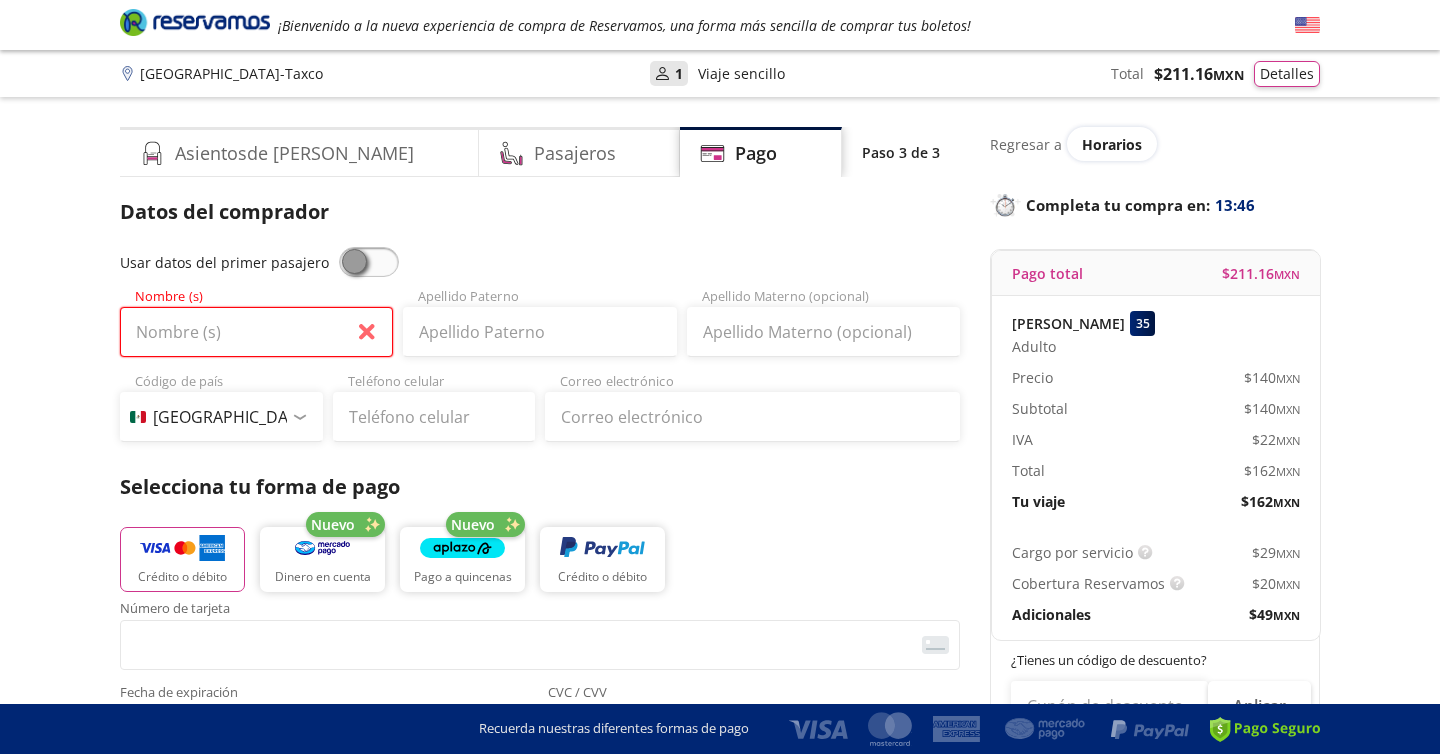 click on "Nombre (s)" at bounding box center (256, 332) 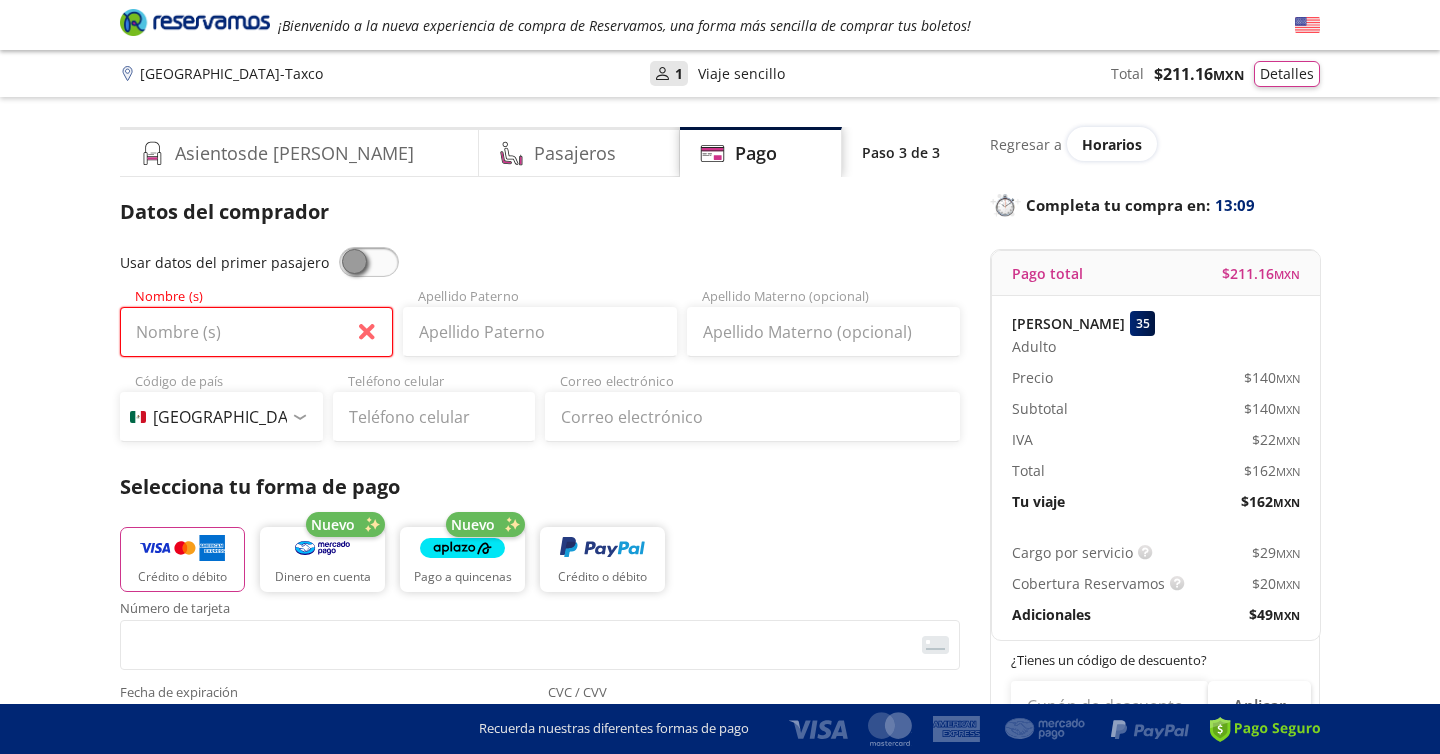 type on "[PERSON_NAME]" 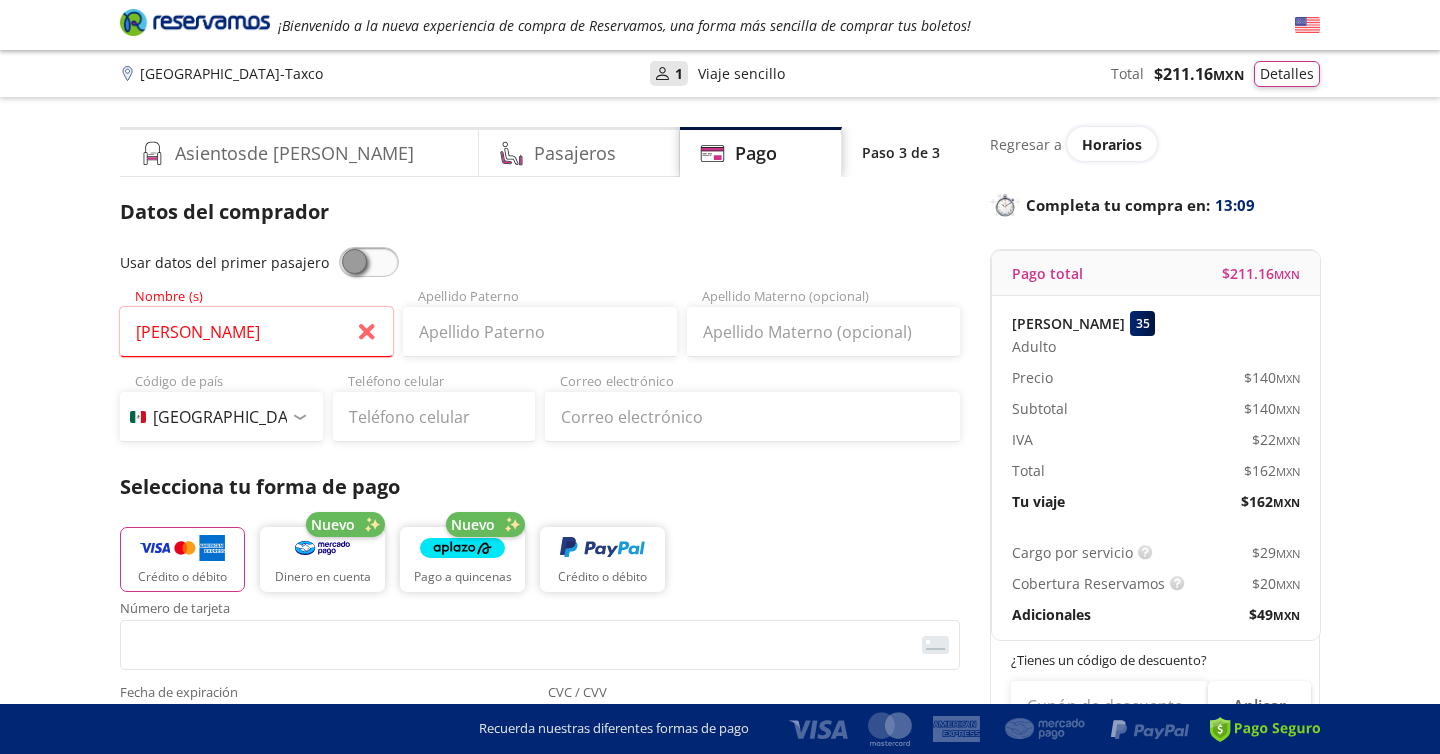 type on "[PERSON_NAME]" 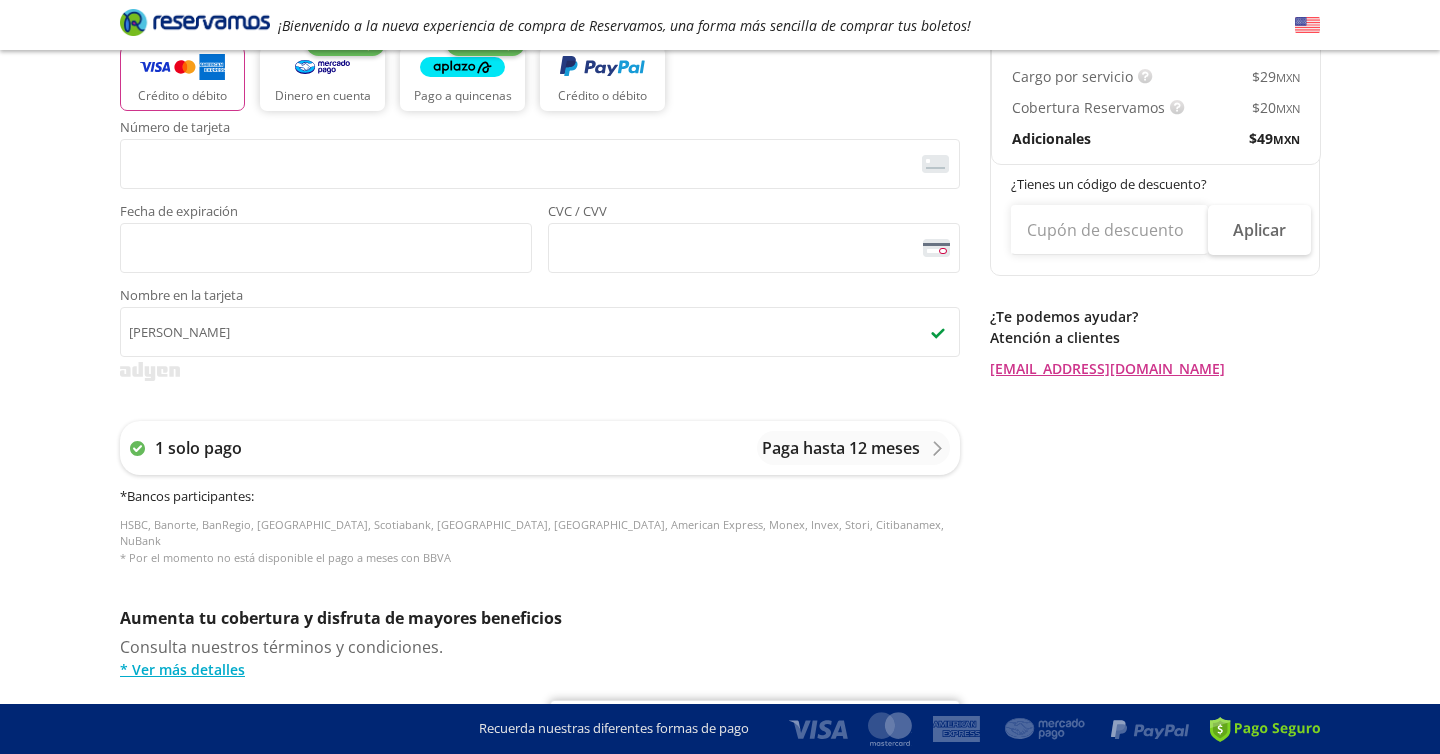 scroll, scrollTop: 155, scrollLeft: 0, axis: vertical 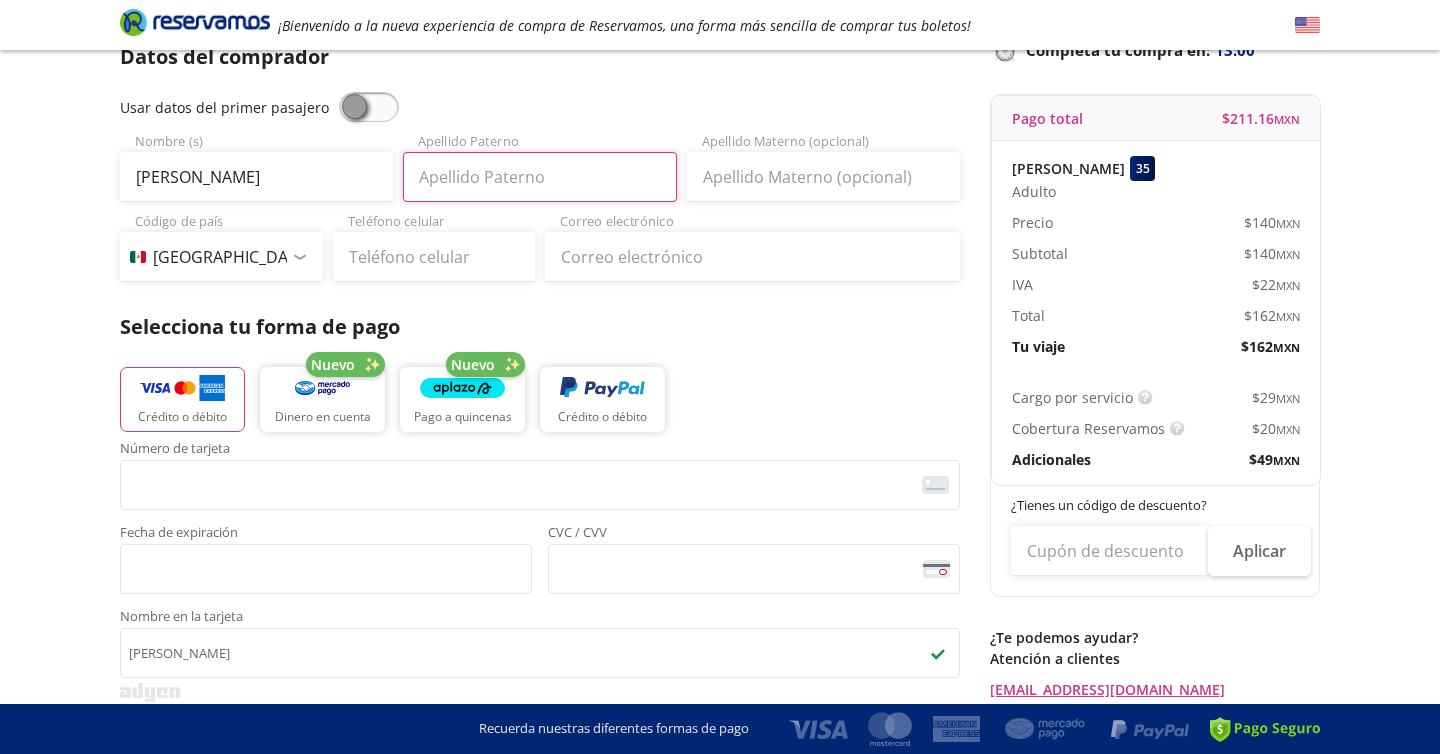 click on "Apellido Paterno" at bounding box center (539, 177) 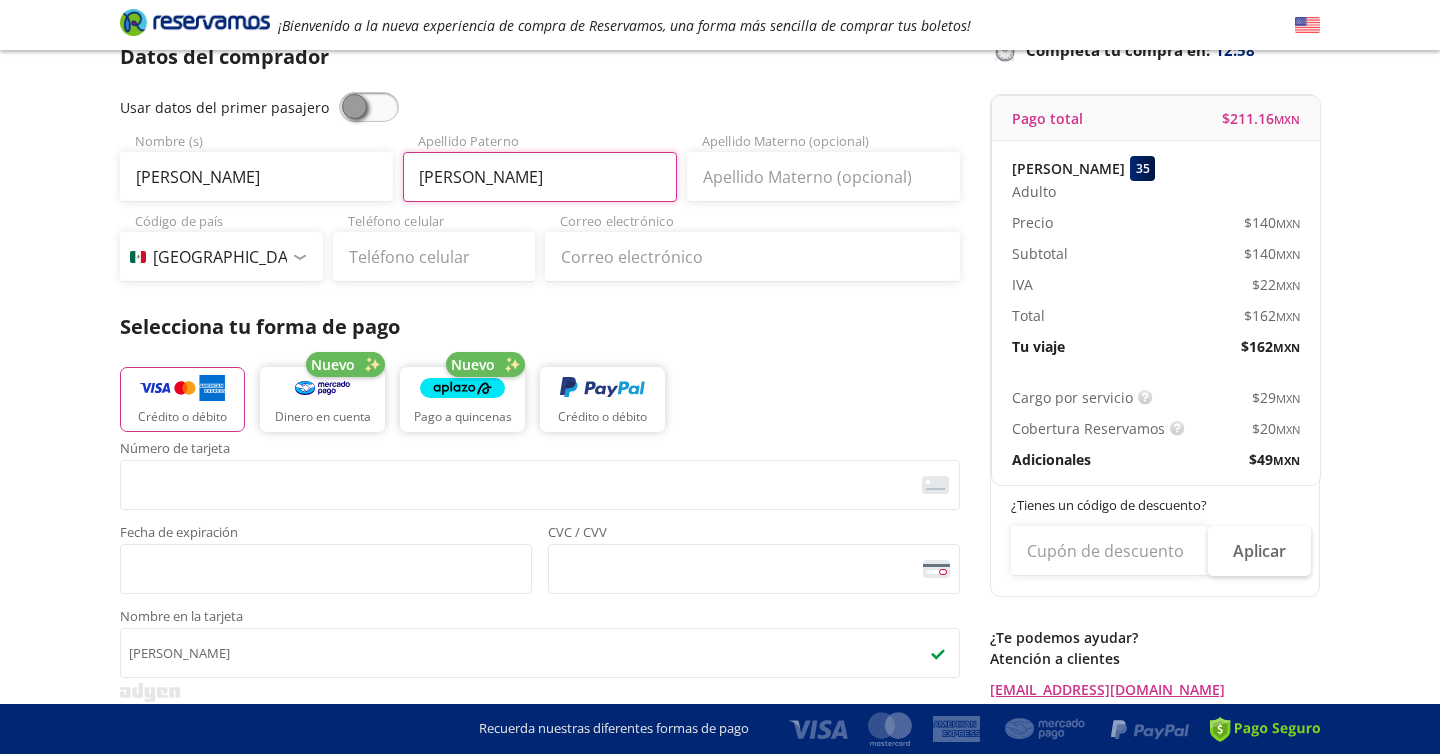 type on "[PERSON_NAME]" 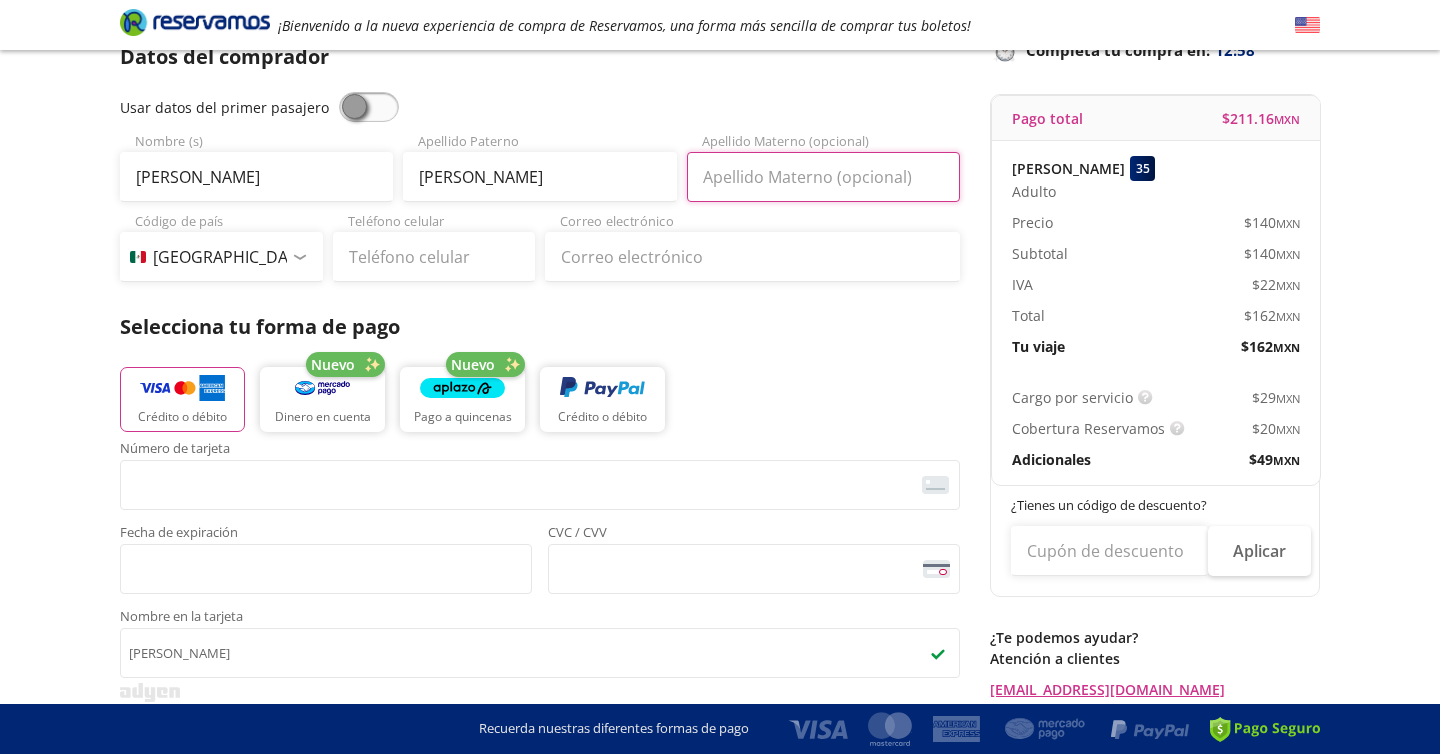 click on "Apellido Materno (opcional)" at bounding box center [823, 177] 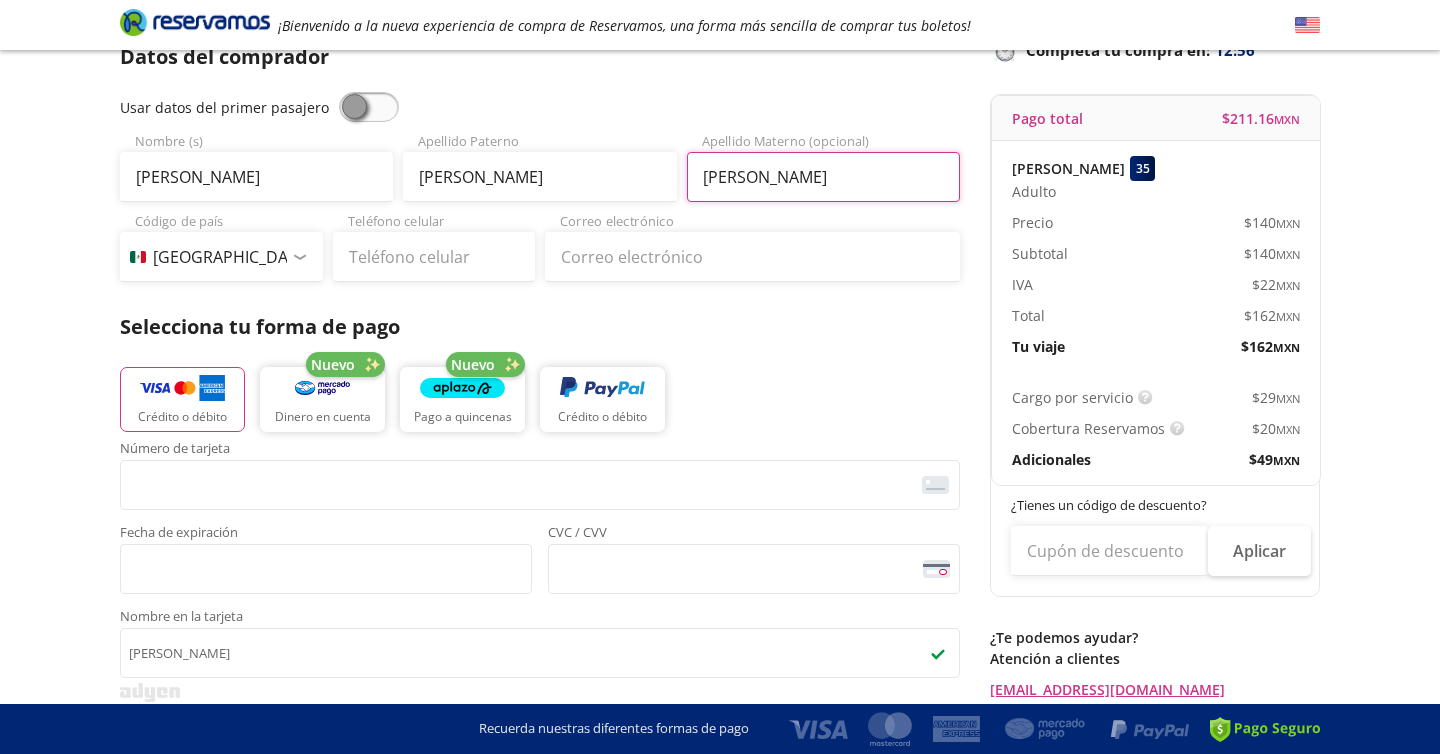 type on "[PERSON_NAME]" 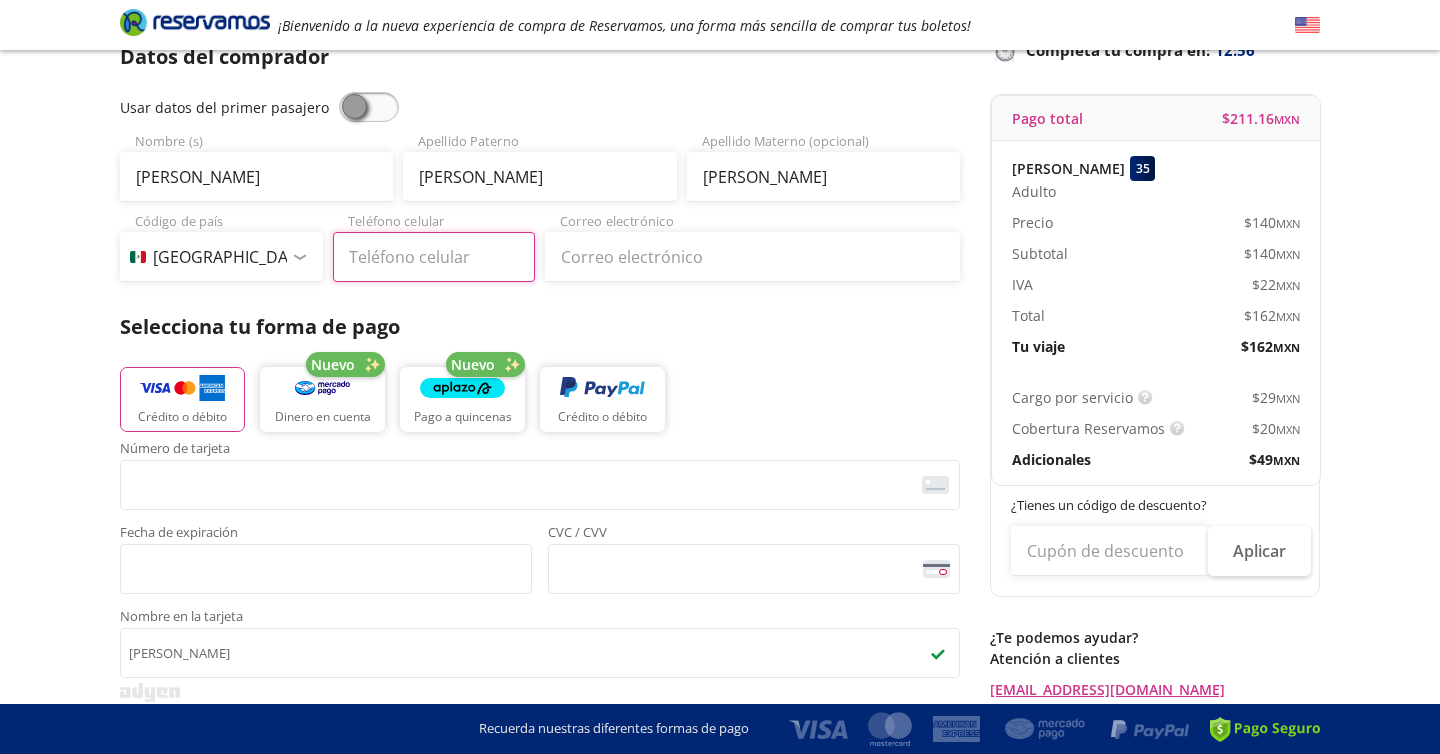 click on "Teléfono celular" at bounding box center (434, 257) 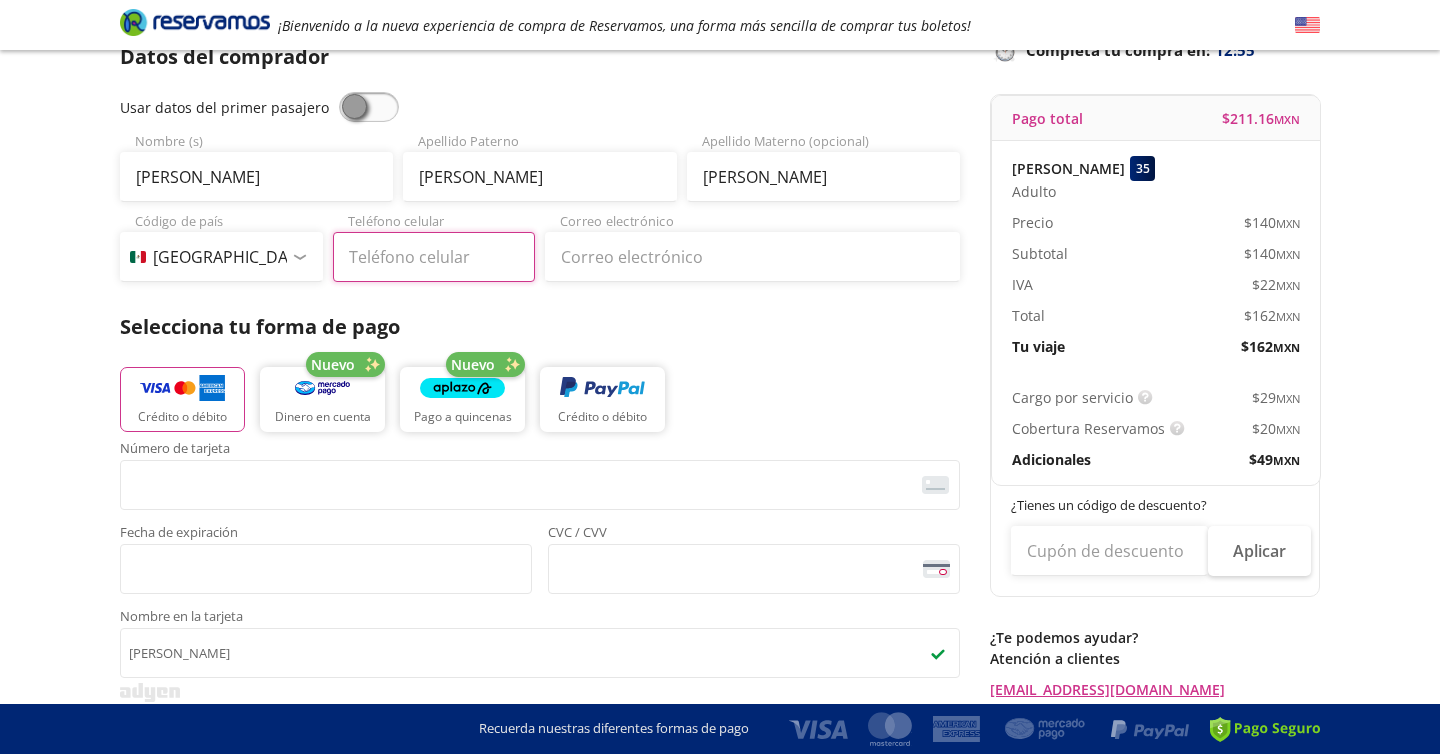type on "55 1396 8565" 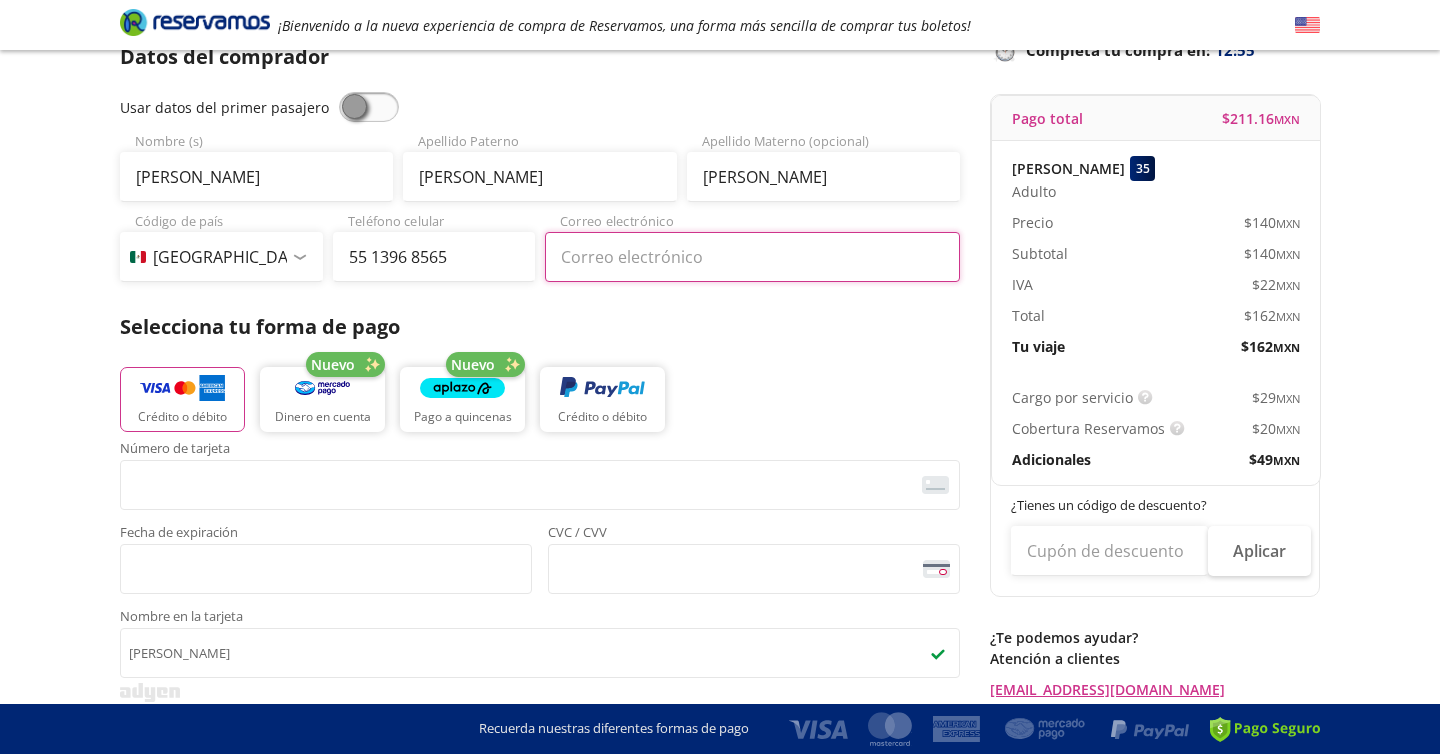 type on "[PERSON_NAME][EMAIL_ADDRESS][PERSON_NAME][PERSON_NAME][DOMAIN_NAME]" 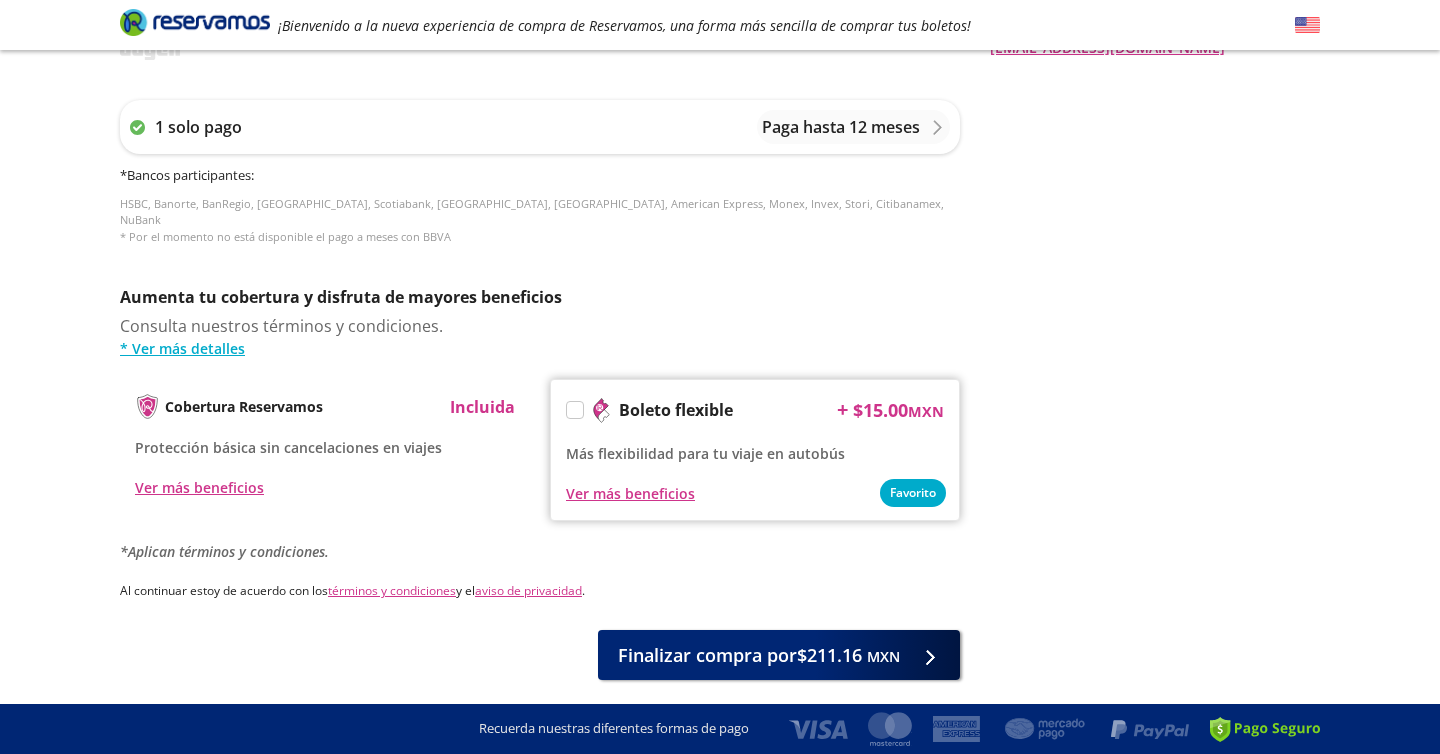 scroll, scrollTop: 848, scrollLeft: 0, axis: vertical 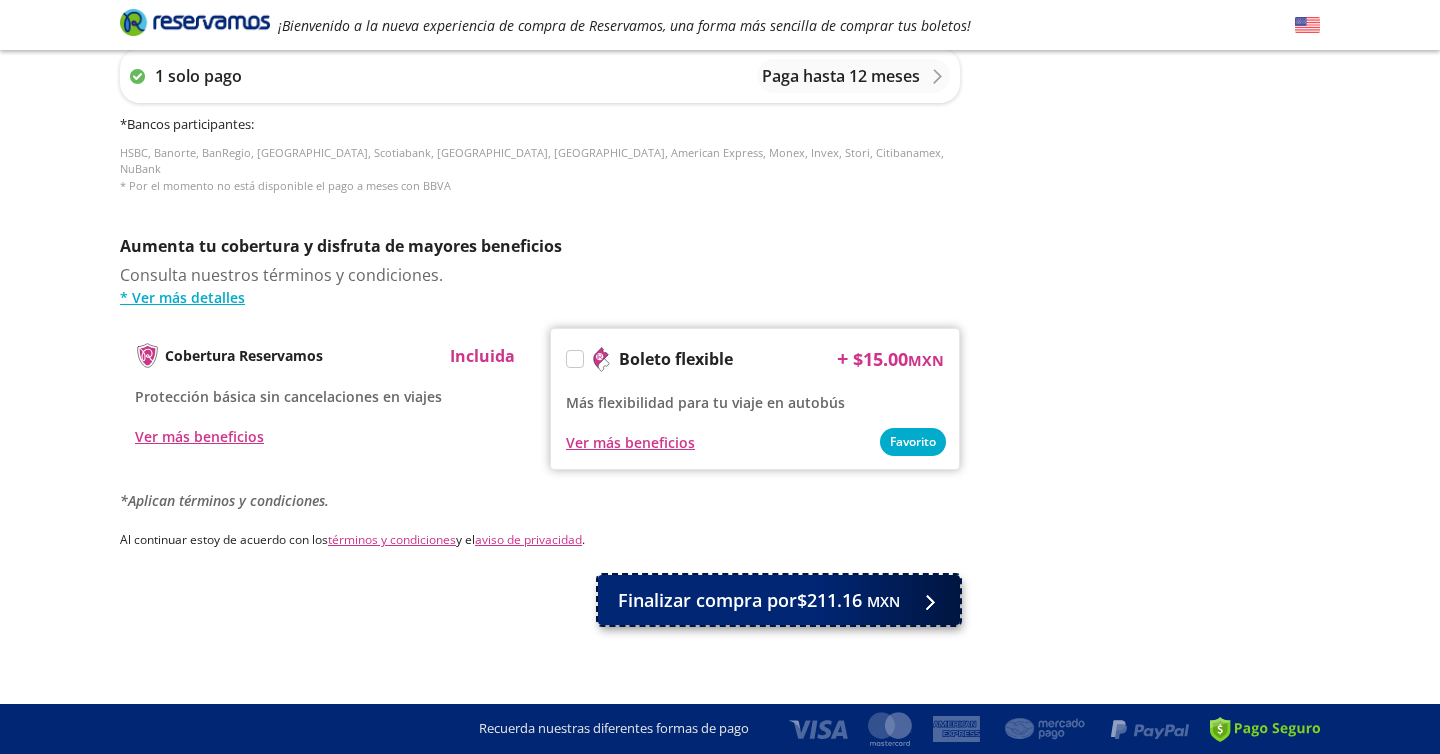 click on "Finalizar compra por  $211.16   MXN" at bounding box center (759, 600) 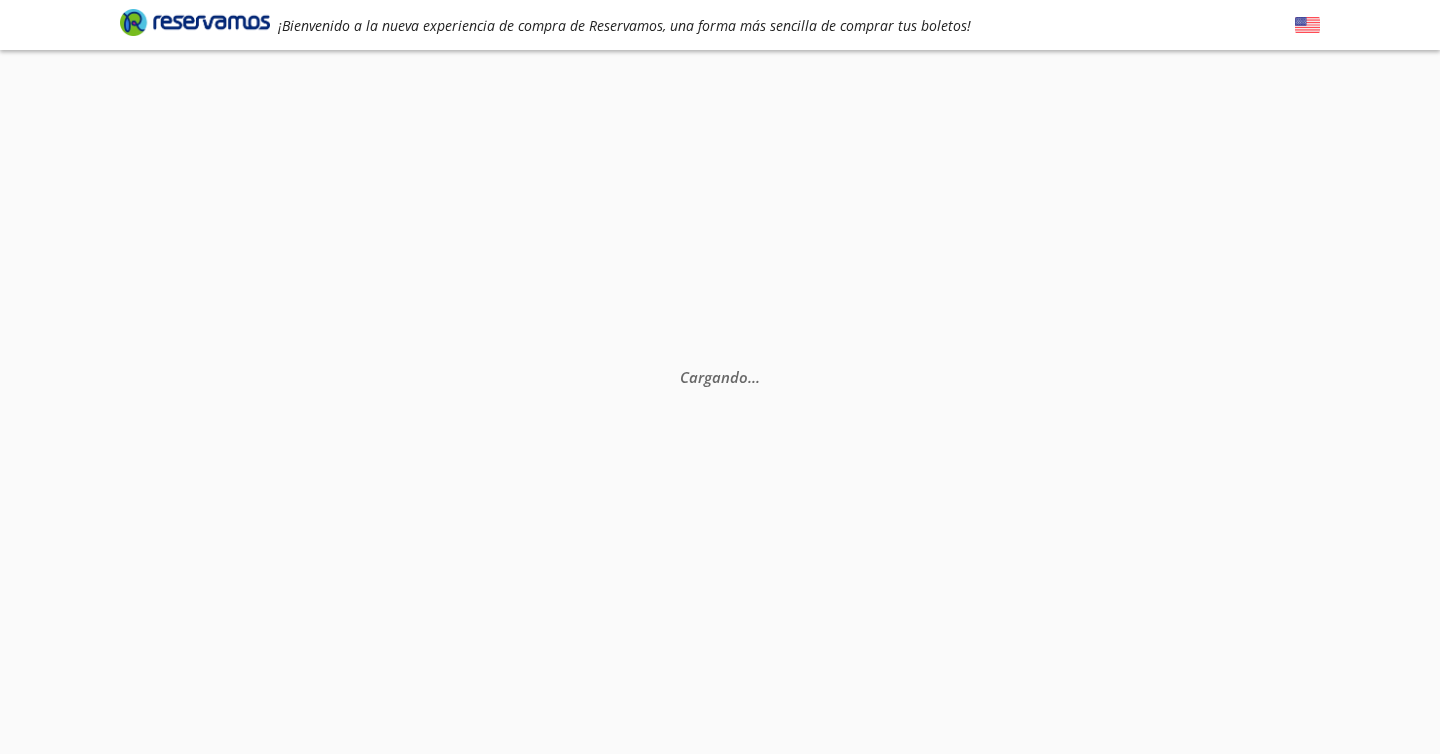 scroll, scrollTop: 131, scrollLeft: 0, axis: vertical 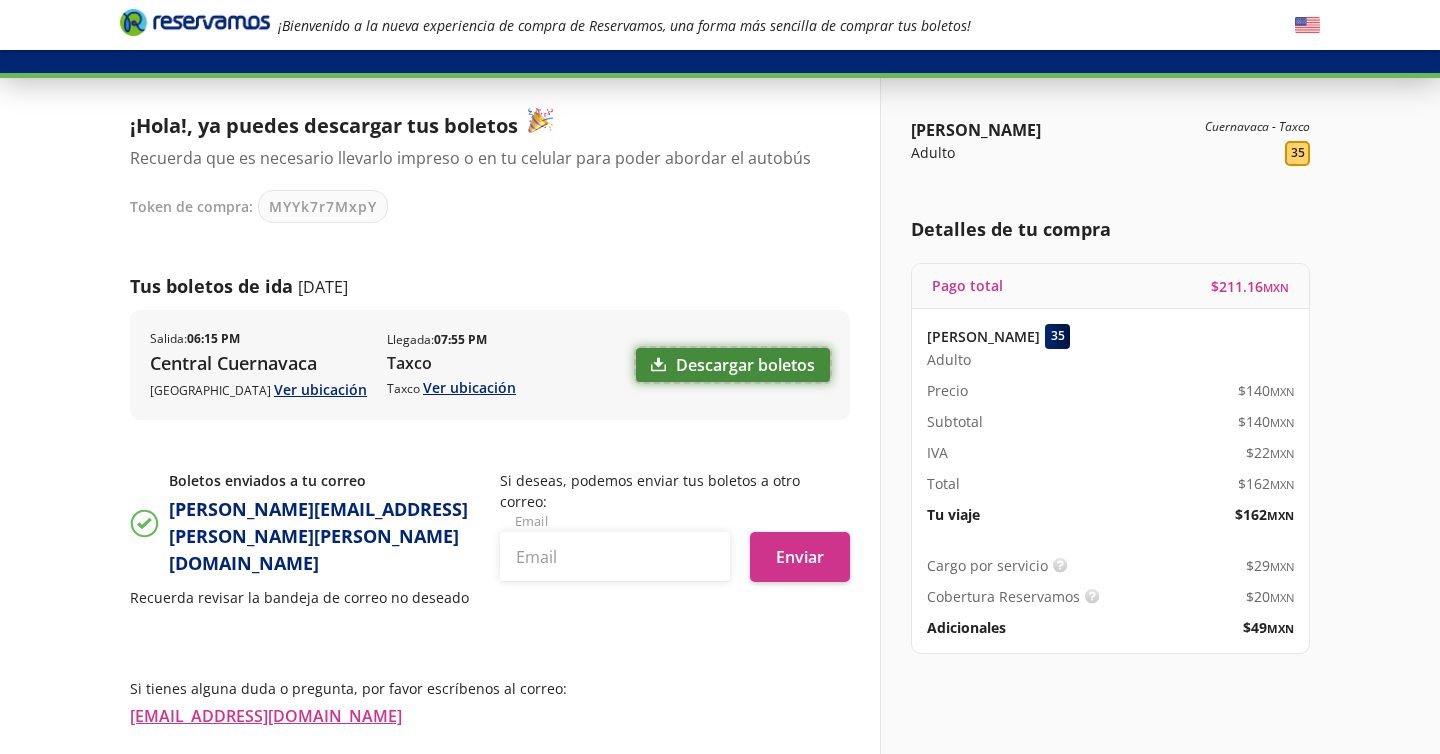 click on "Descargar boletos" at bounding box center (733, 365) 